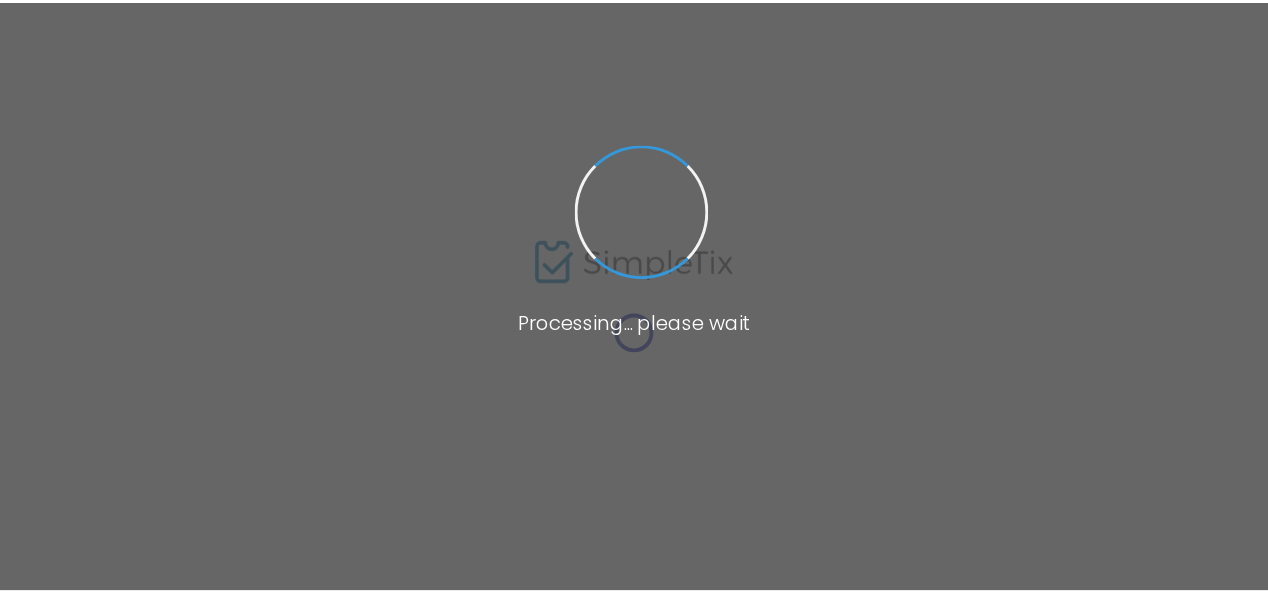 scroll, scrollTop: 0, scrollLeft: 0, axis: both 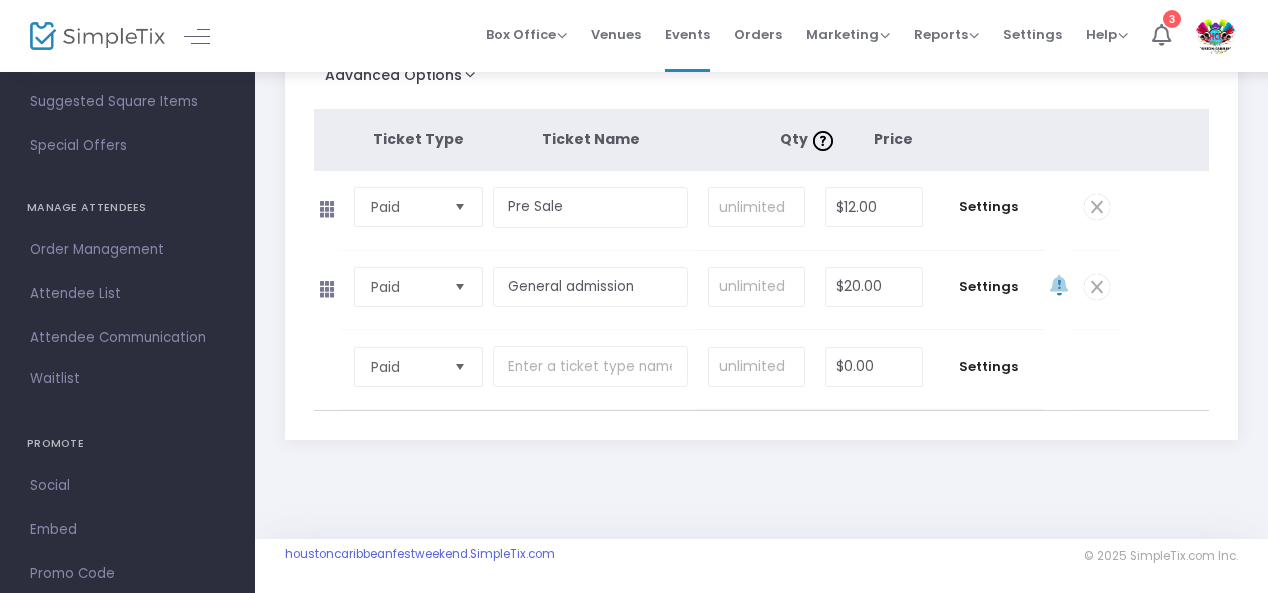 click 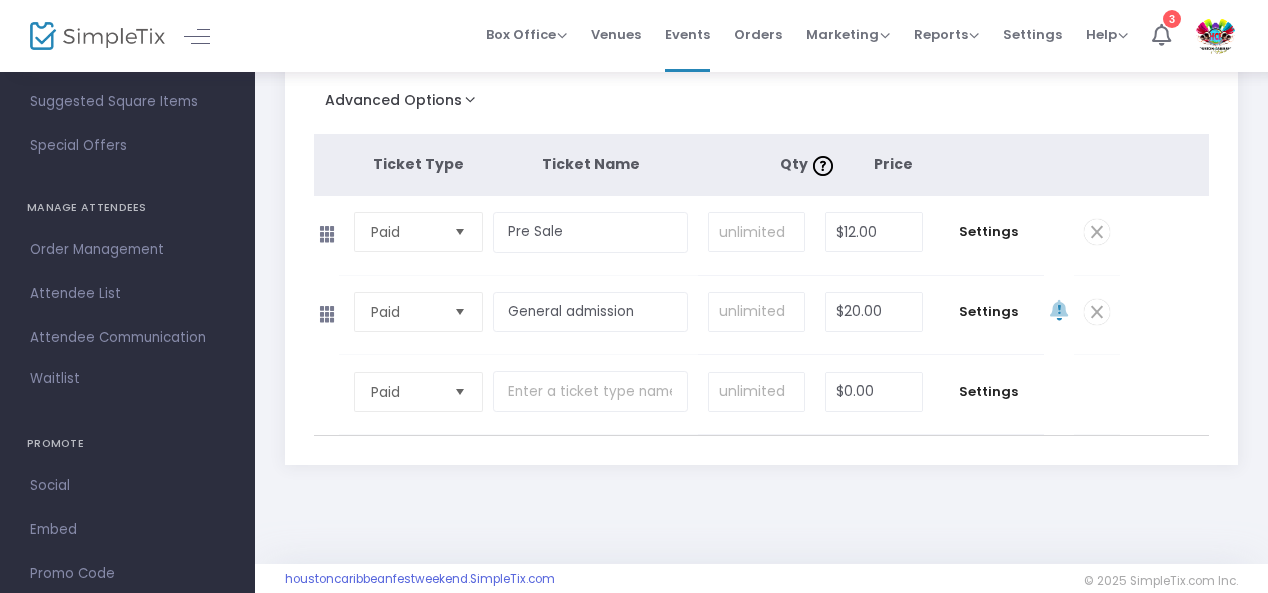 scroll, scrollTop: 300, scrollLeft: 0, axis: vertical 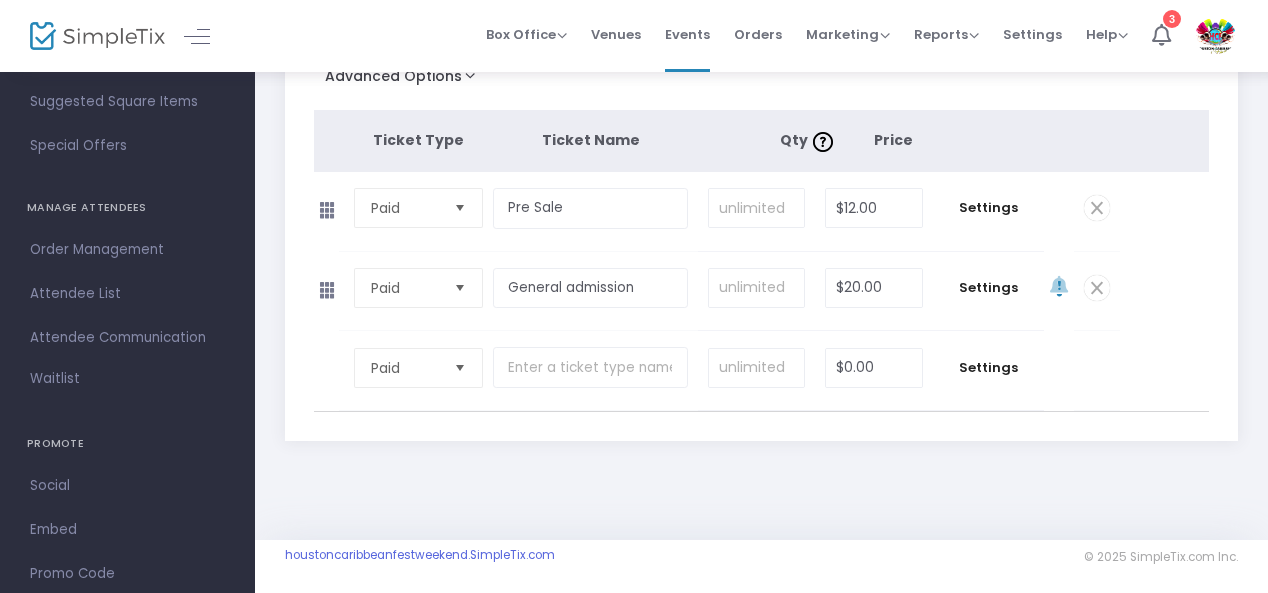 click at bounding box center [459, 368] 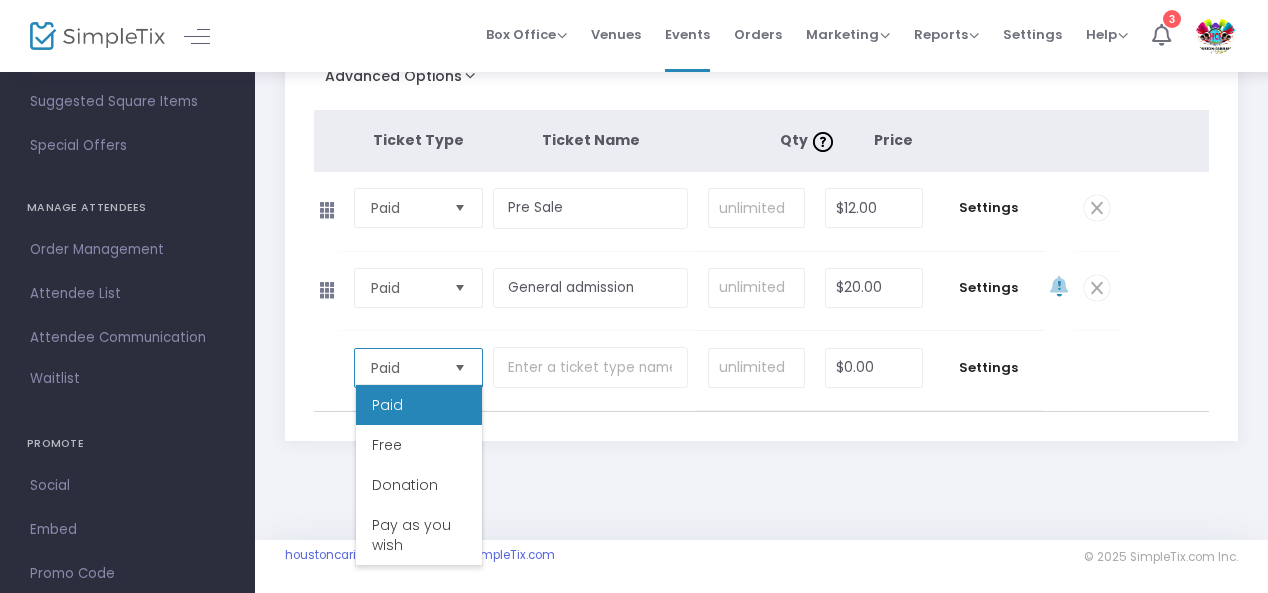 click at bounding box center [459, 368] 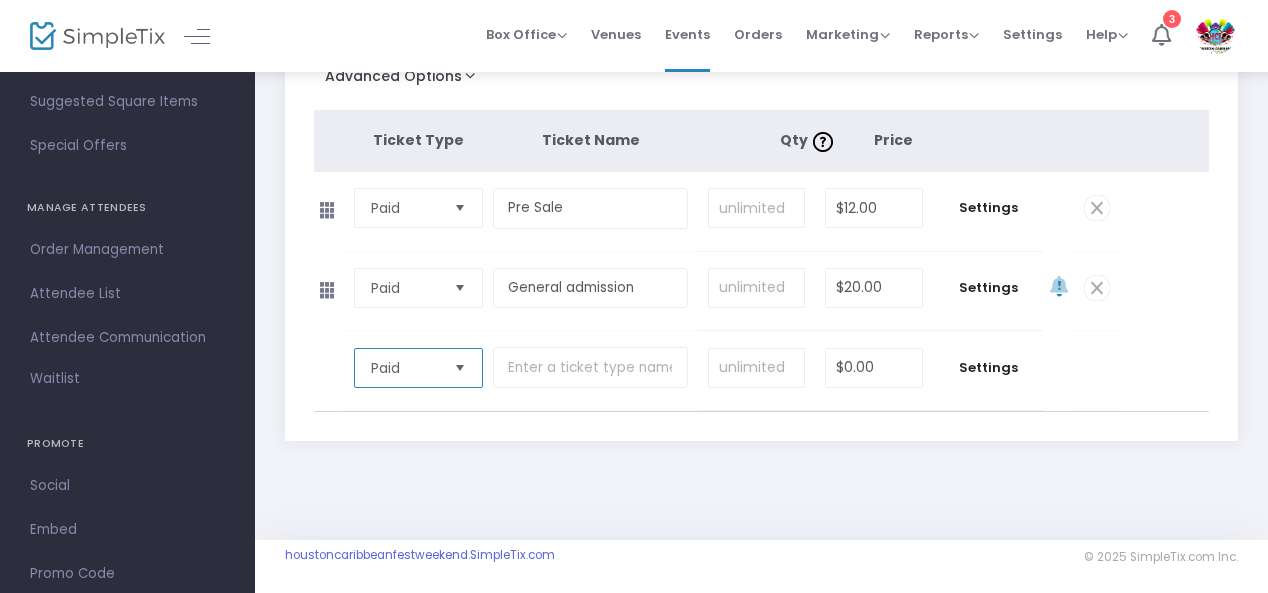 scroll, scrollTop: 301, scrollLeft: 0, axis: vertical 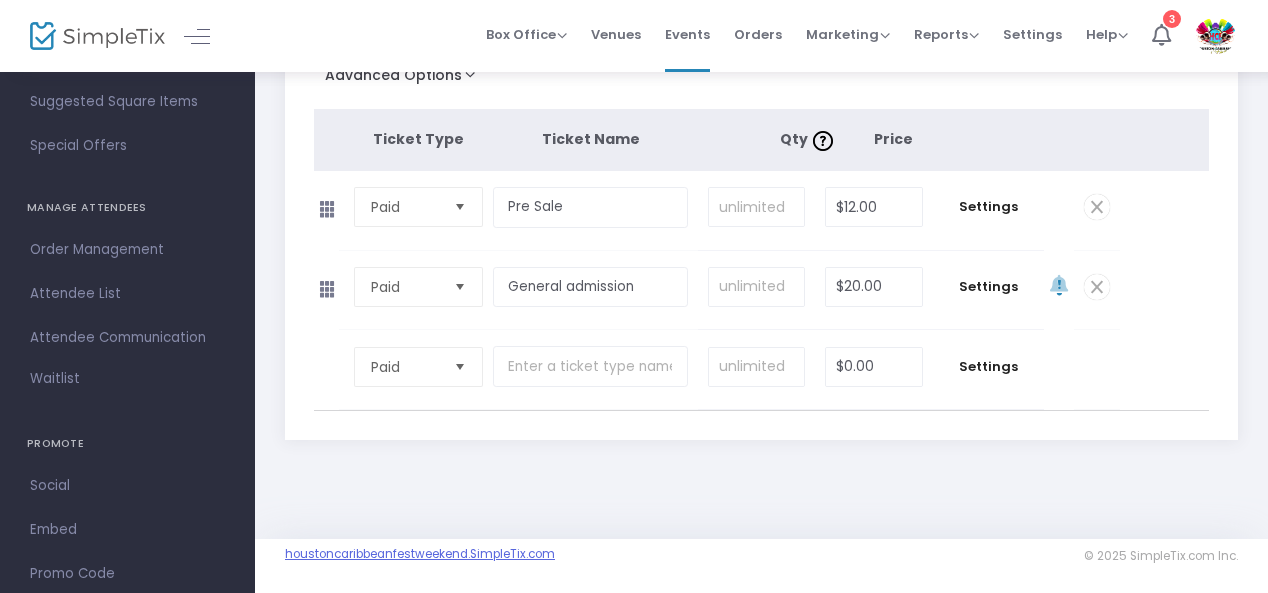 click on "houstoncaribbeanfestweekend.SimpleTix.com" 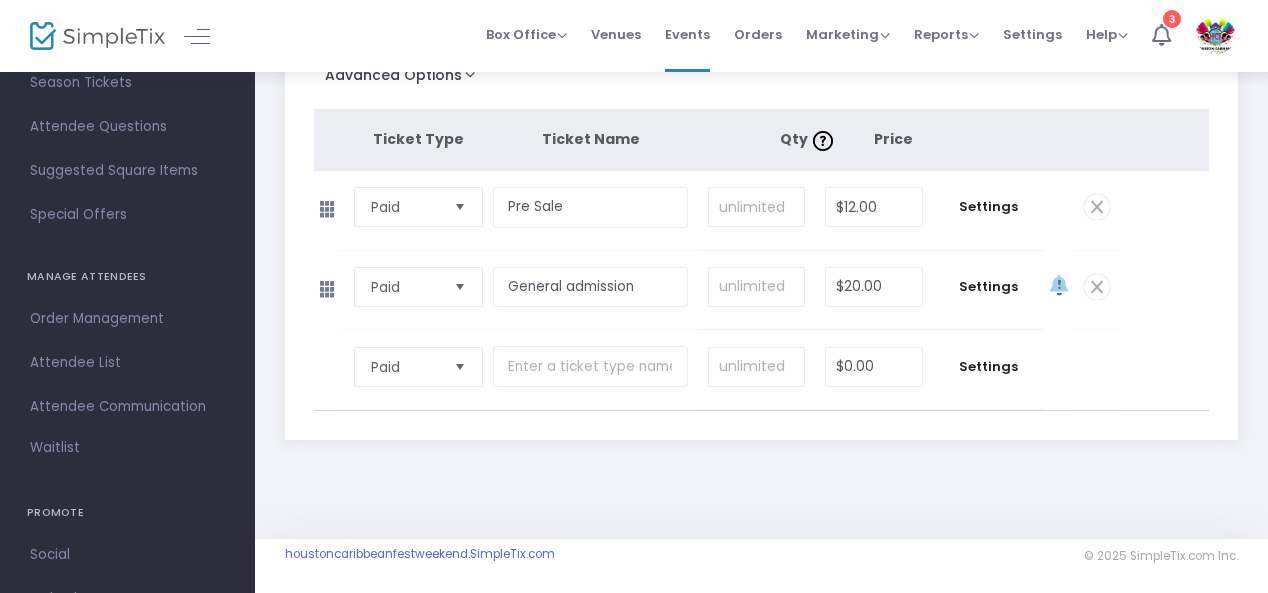 scroll, scrollTop: 200, scrollLeft: 0, axis: vertical 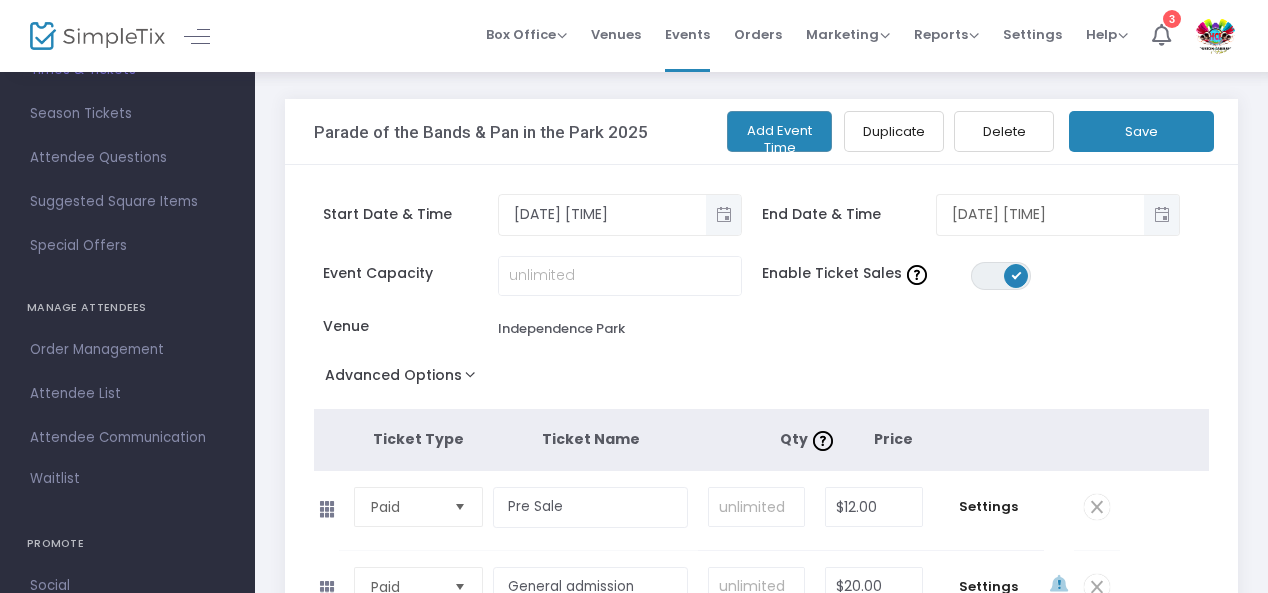 click 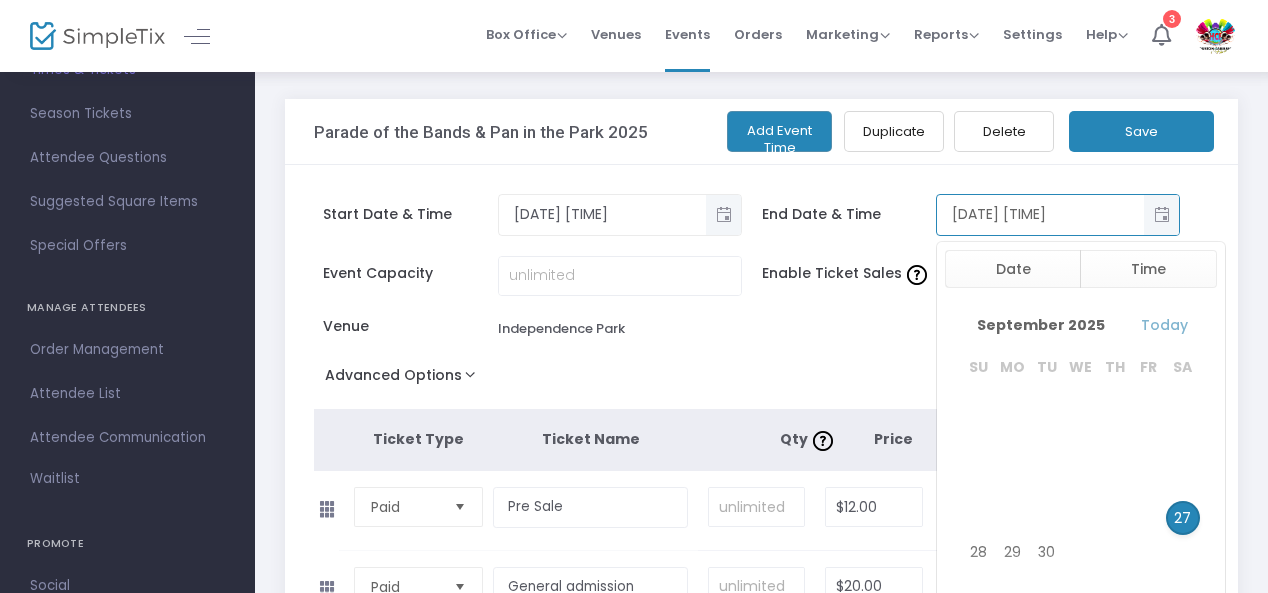 scroll, scrollTop: 300, scrollLeft: 0, axis: vertical 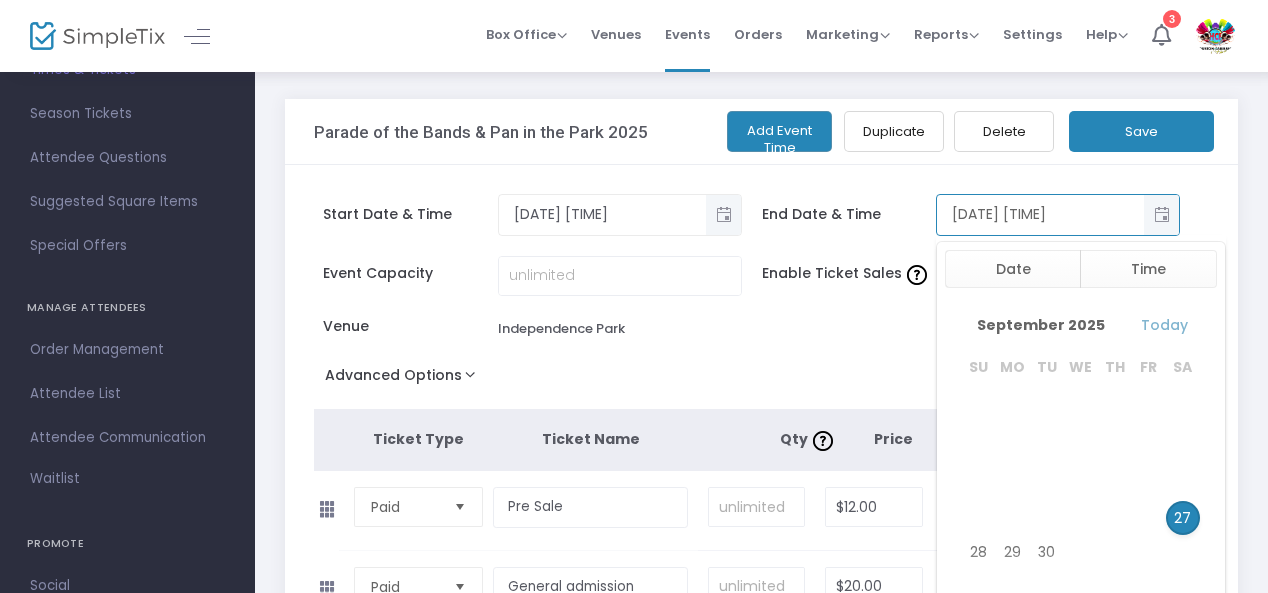 click 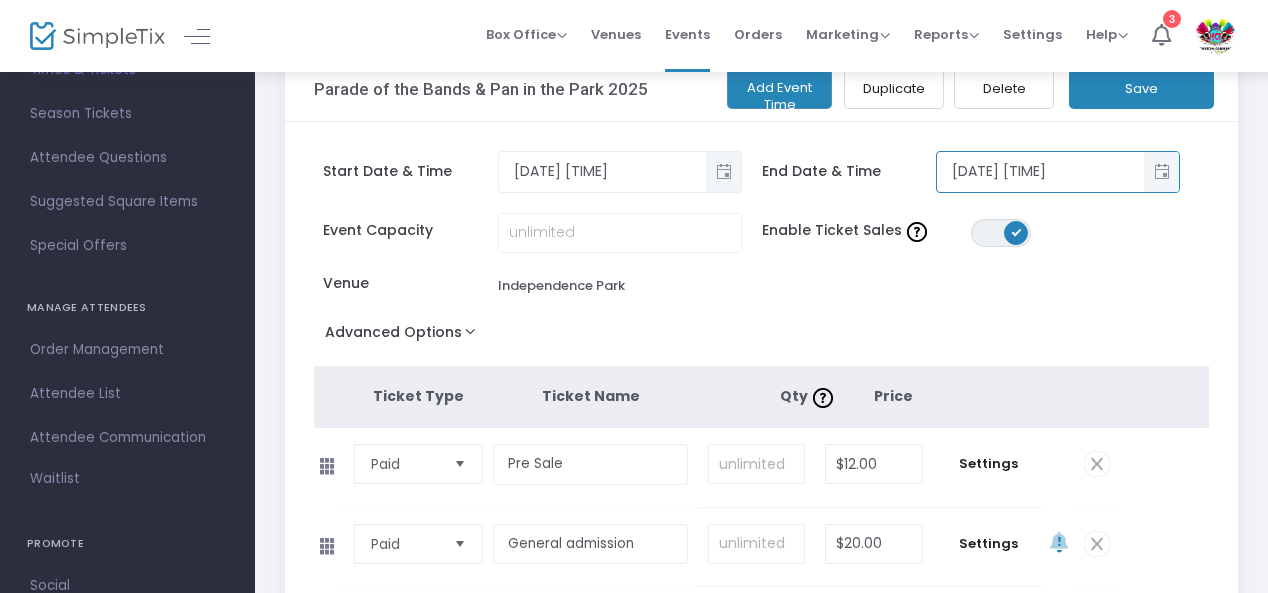 scroll, scrollTop: 0, scrollLeft: 0, axis: both 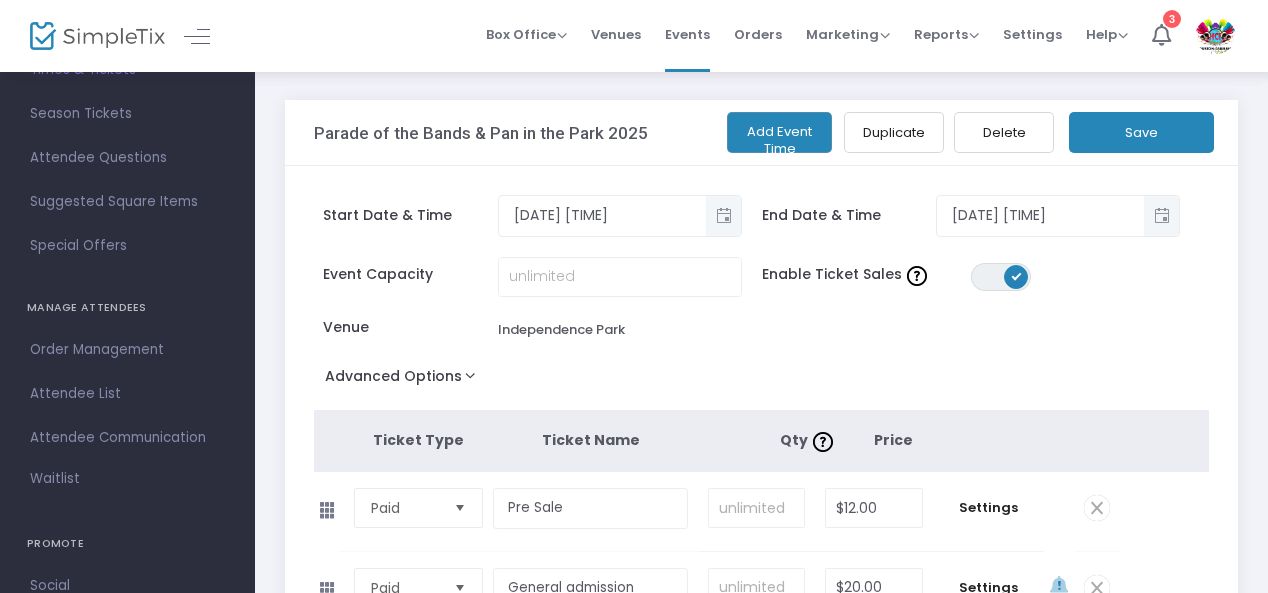 click on "Advanced Options" 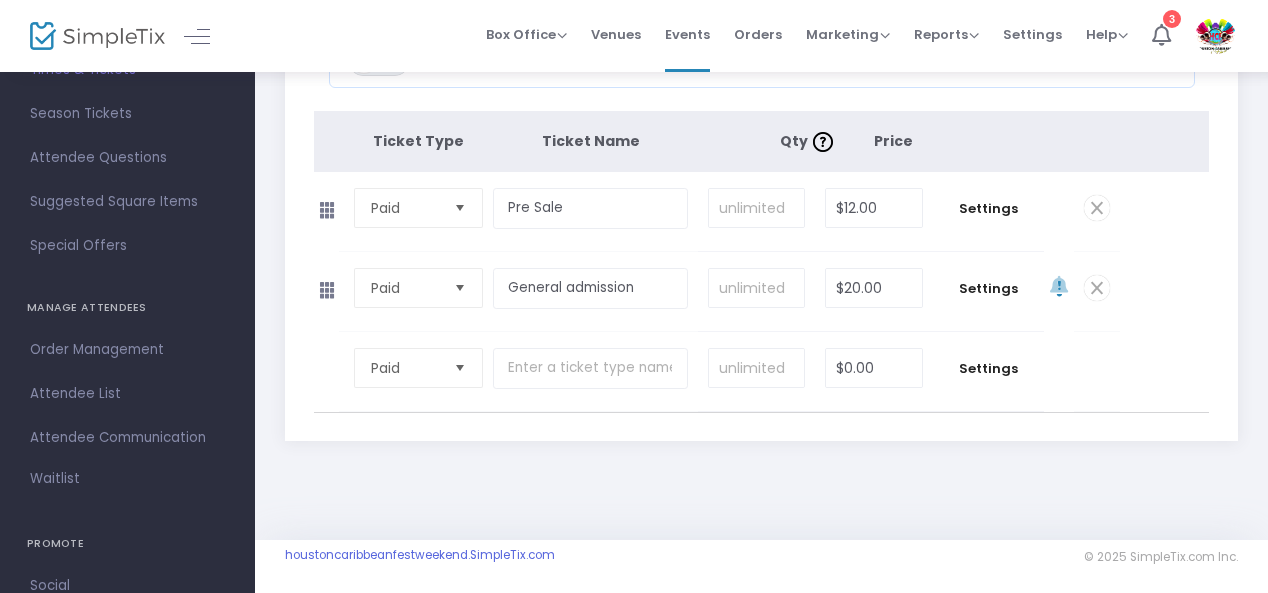 scroll, scrollTop: 492, scrollLeft: 0, axis: vertical 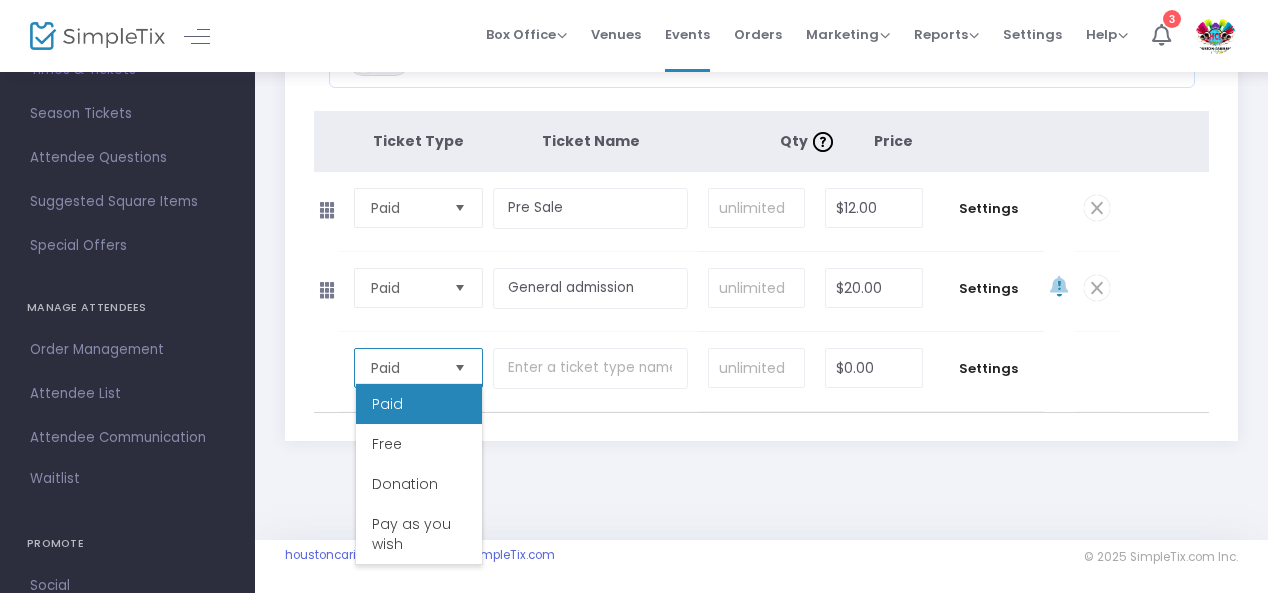 click on "Paid" at bounding box center (387, 404) 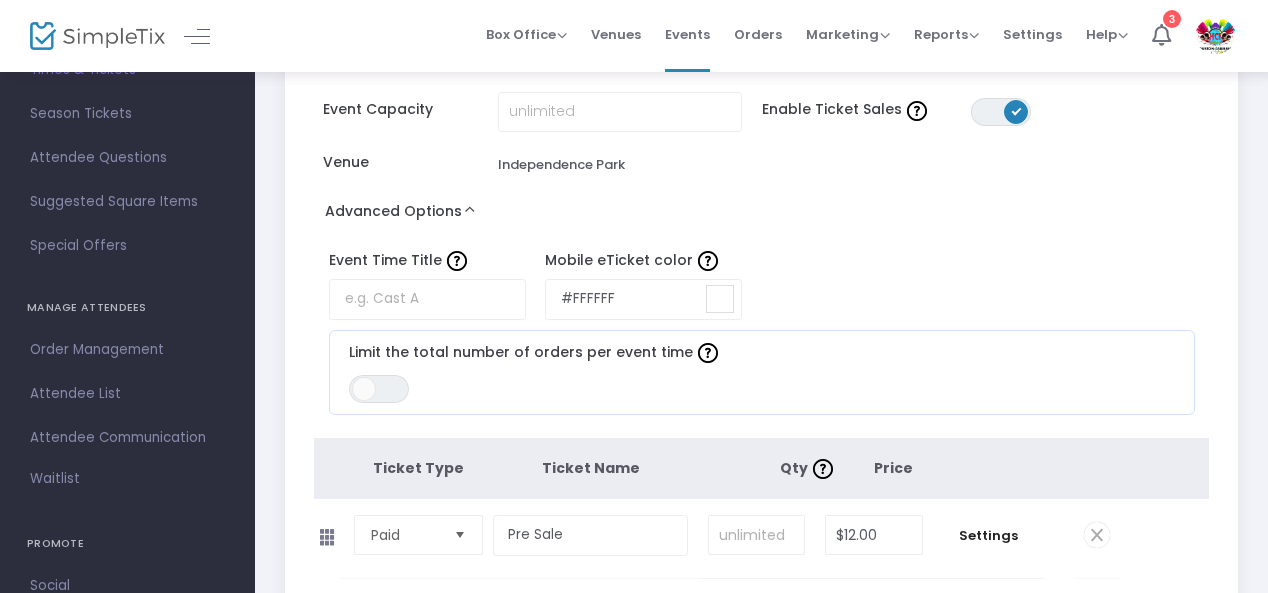 scroll, scrollTop: 0, scrollLeft: 0, axis: both 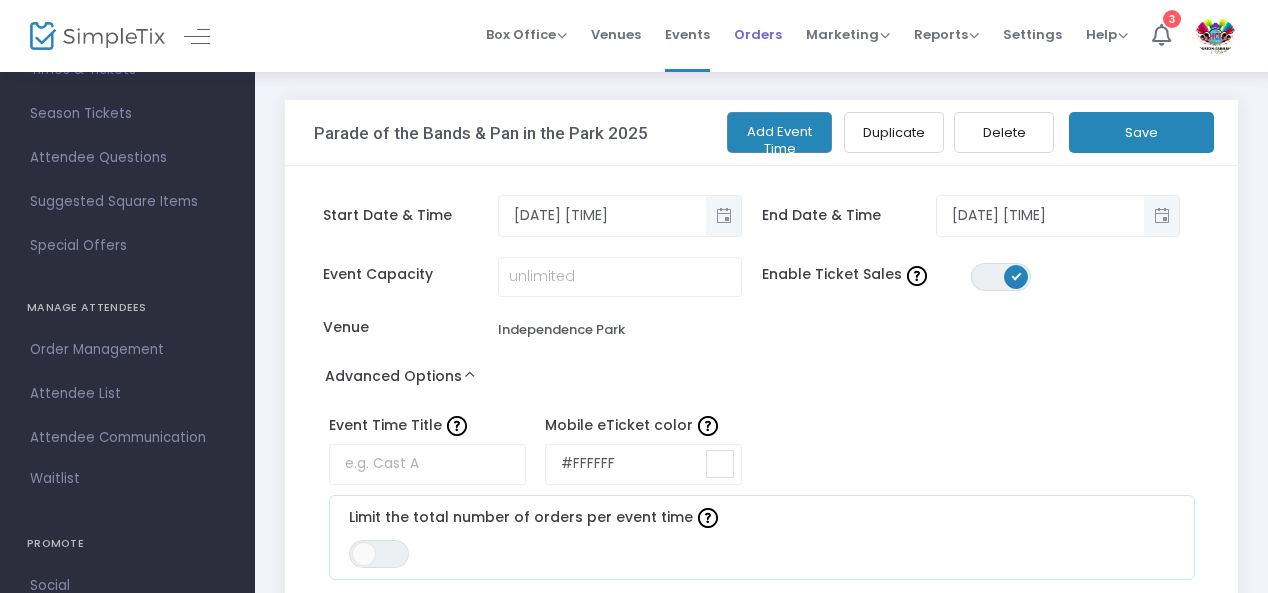 click on "Orders" at bounding box center (758, 34) 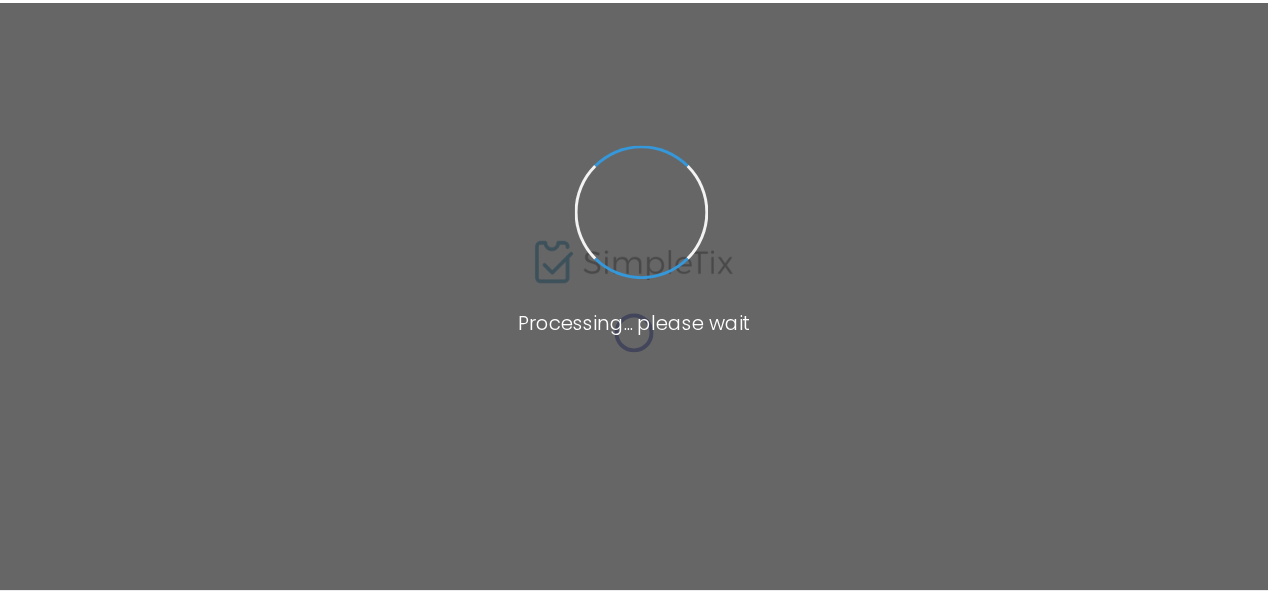 scroll, scrollTop: 0, scrollLeft: 0, axis: both 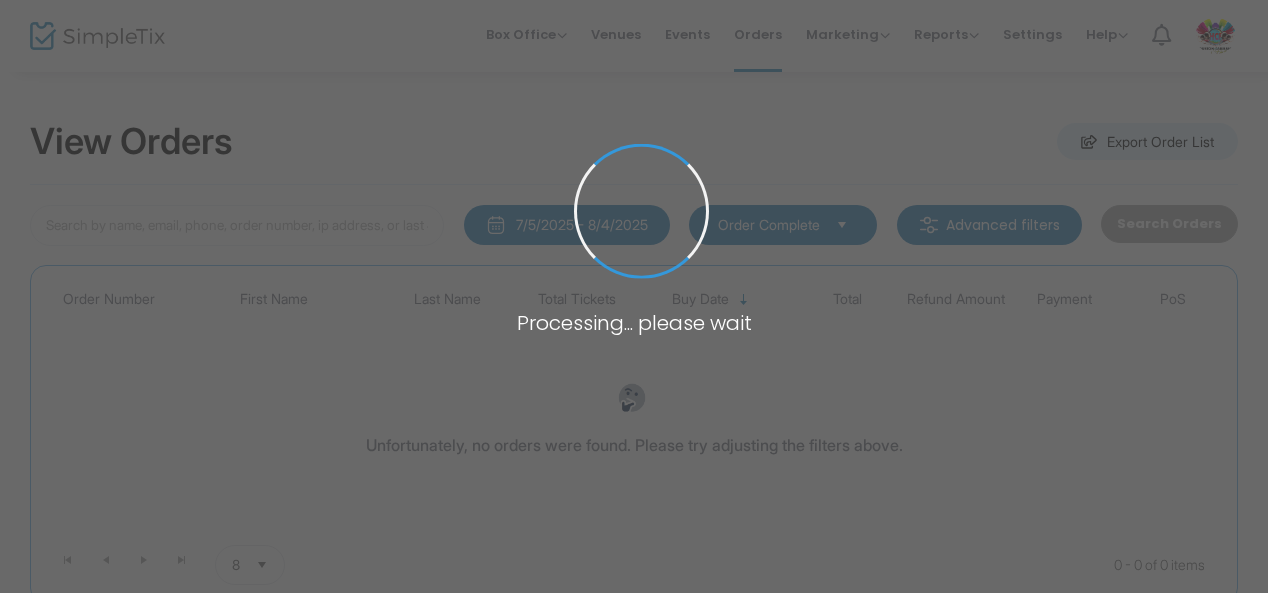 type on "H-1068E59A-F" 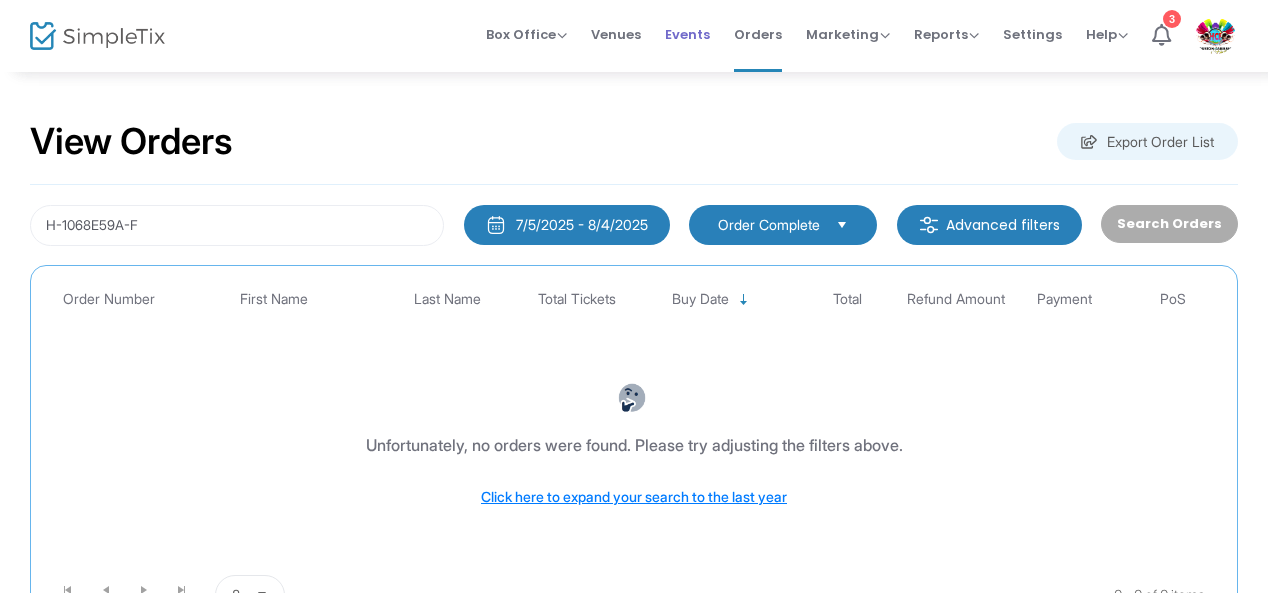 click on "Events" at bounding box center [687, 34] 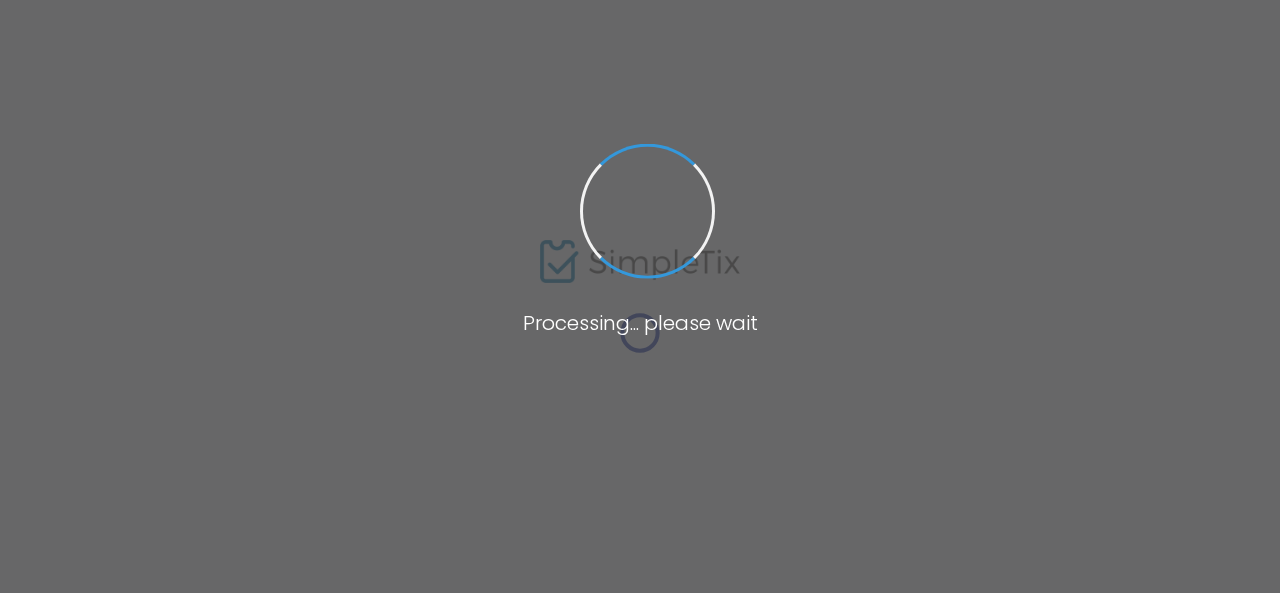 type on "H-1068E59A-F" 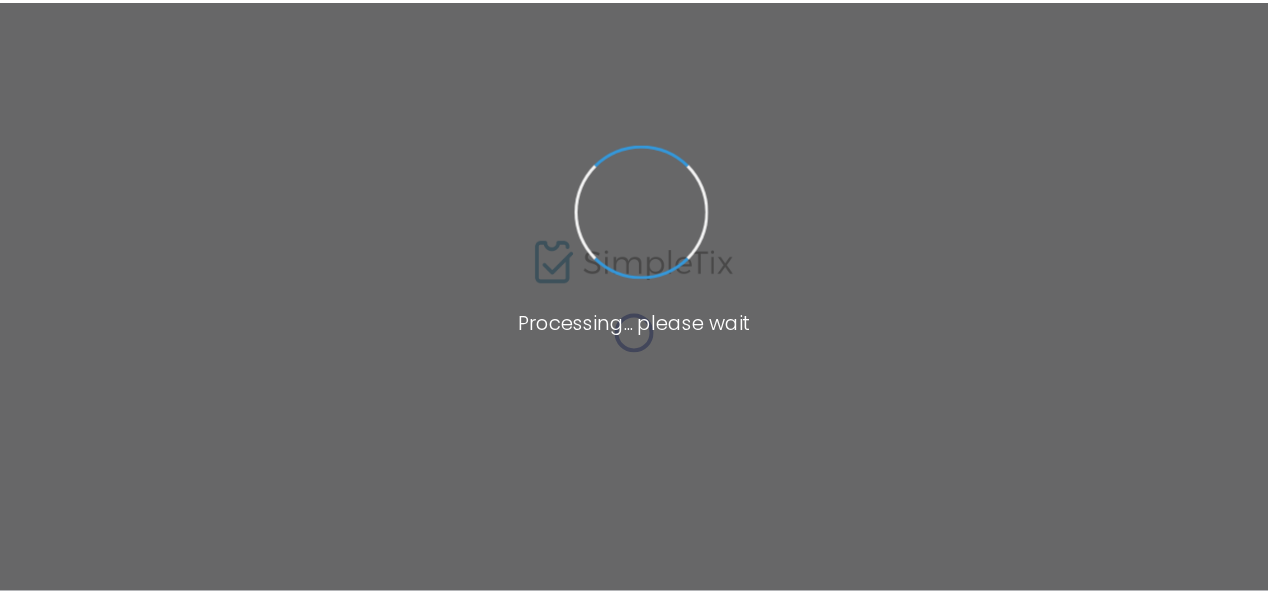 scroll, scrollTop: 0, scrollLeft: 0, axis: both 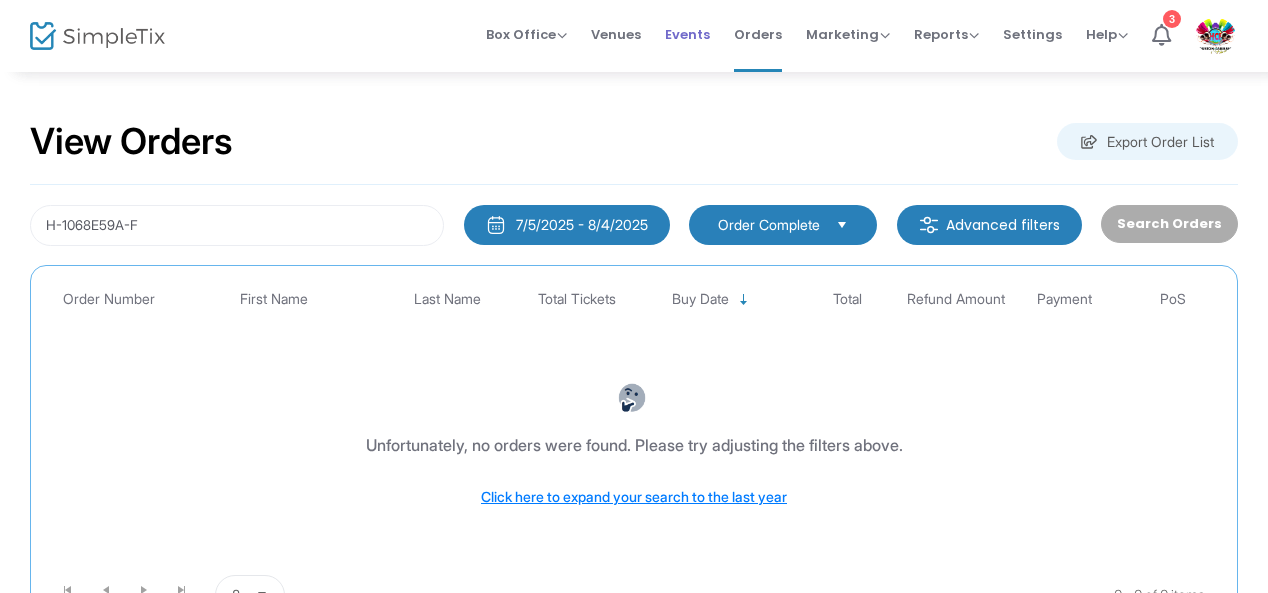 click on "Events" at bounding box center (687, 34) 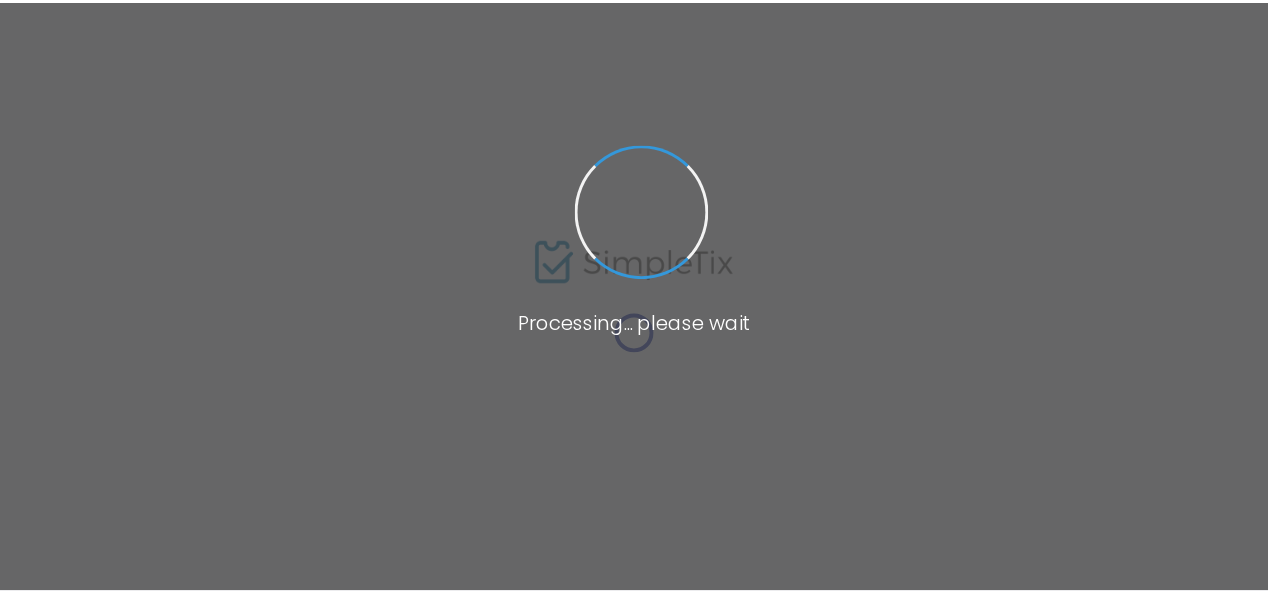 scroll, scrollTop: 0, scrollLeft: 0, axis: both 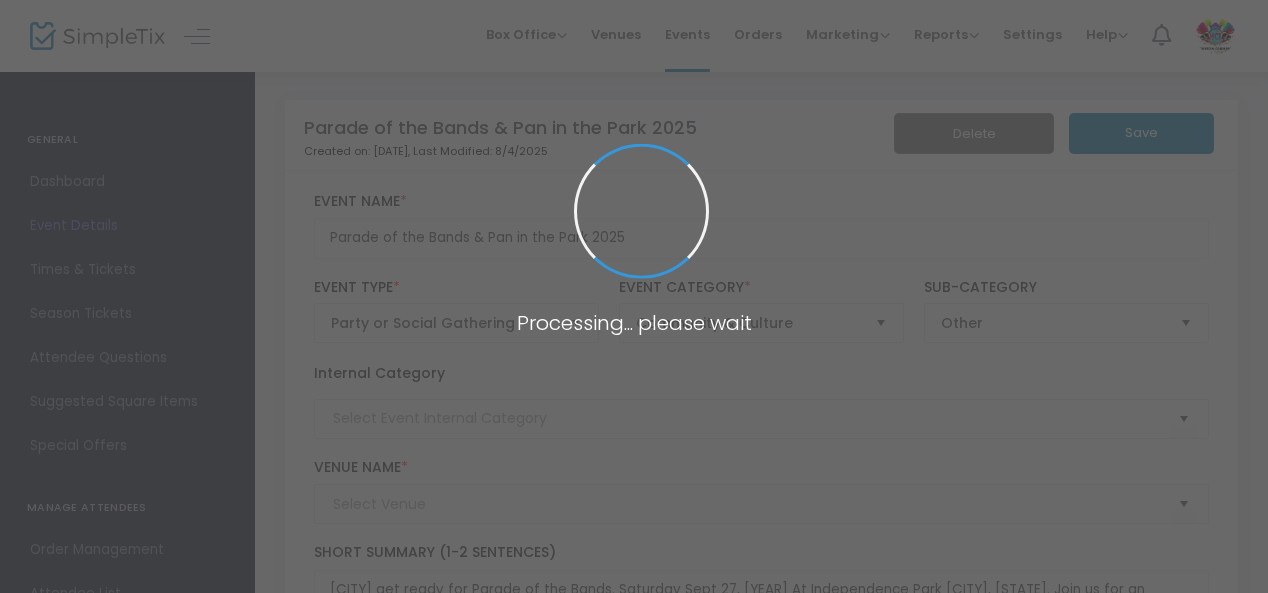 type on "Independence Park" 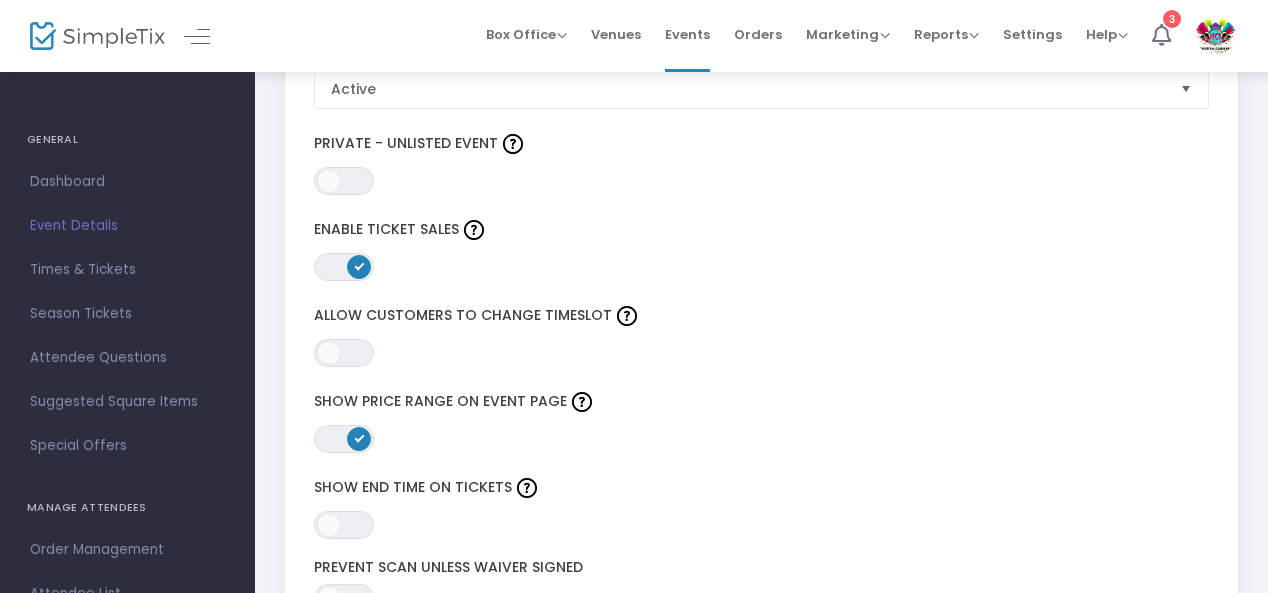 scroll, scrollTop: 2600, scrollLeft: 0, axis: vertical 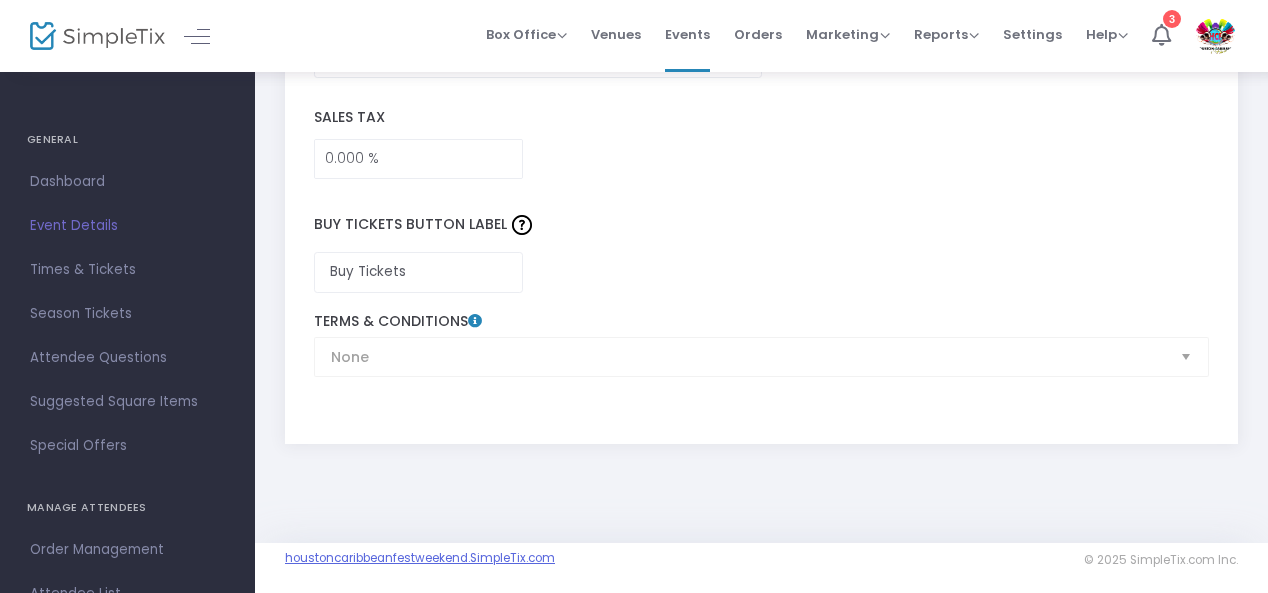 click on "houstoncaribbeanfestweekend.SimpleTix.com" 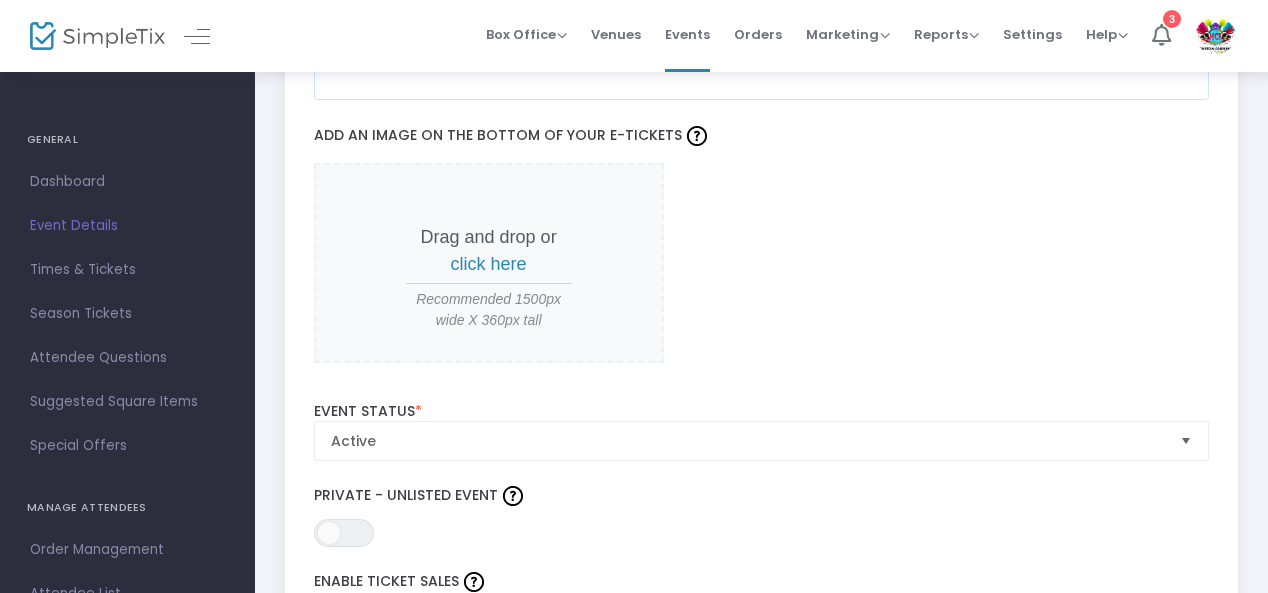 scroll, scrollTop: 1901, scrollLeft: 0, axis: vertical 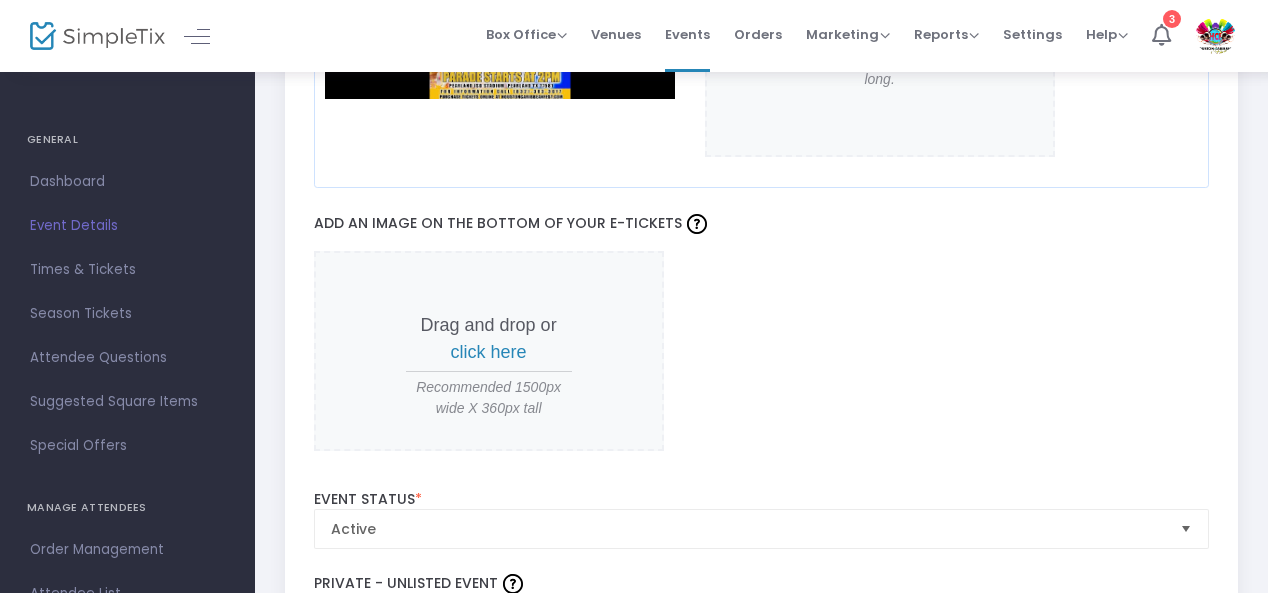click on "click here" at bounding box center [489, 352] 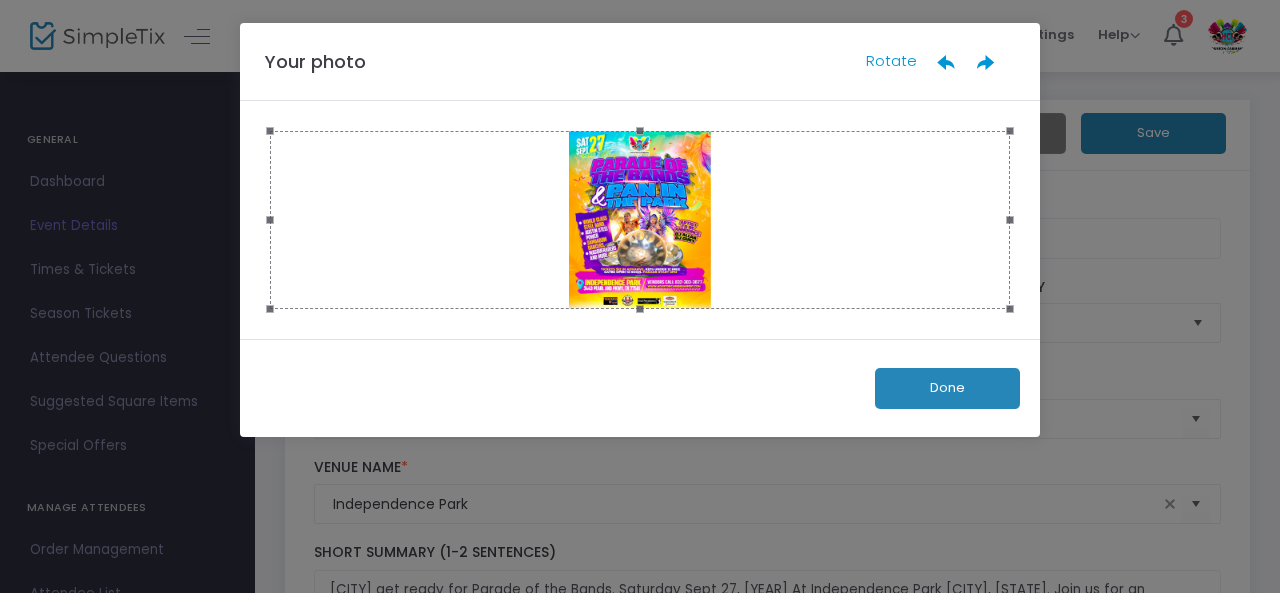 click on "Done" 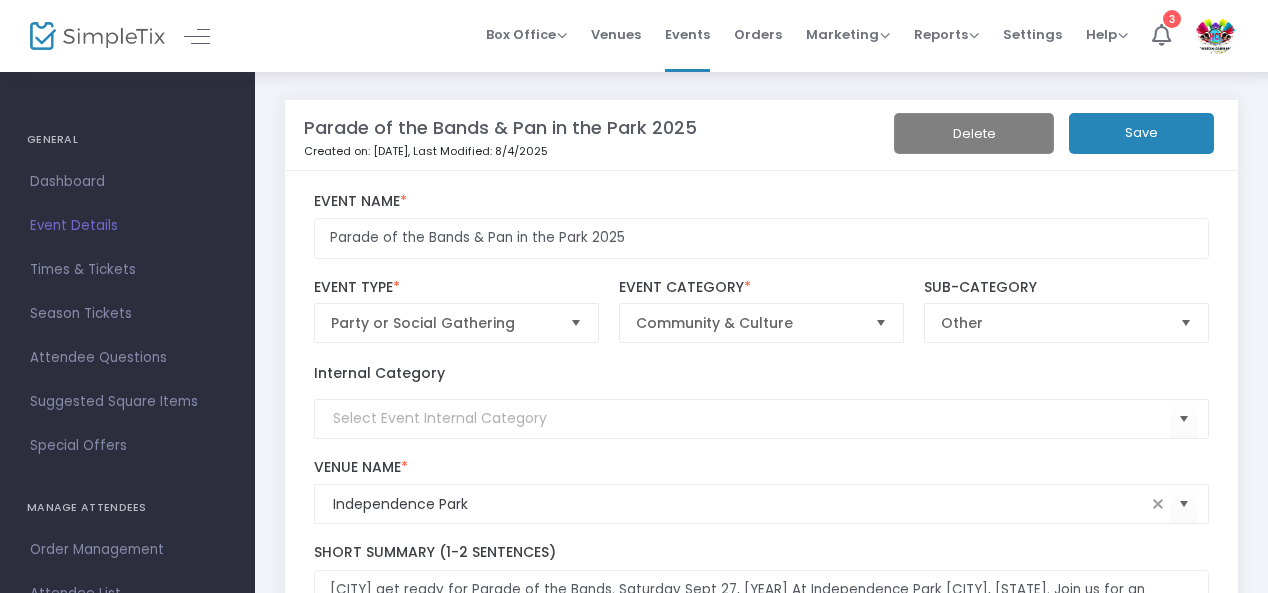 click on "Save" 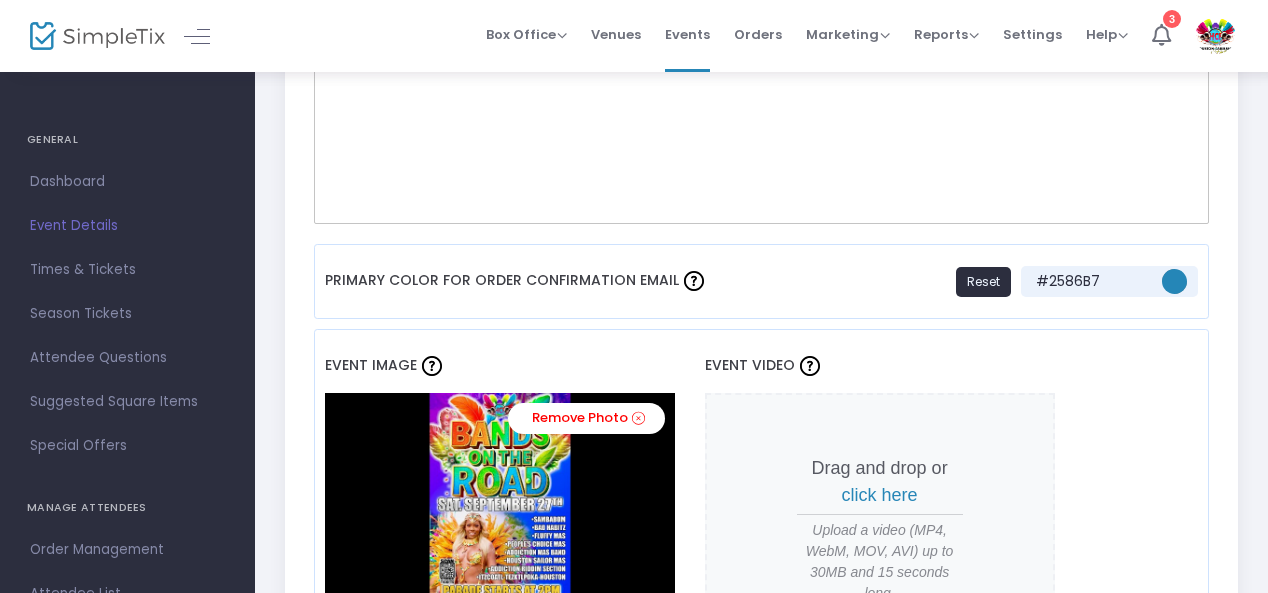 scroll, scrollTop: 1500, scrollLeft: 0, axis: vertical 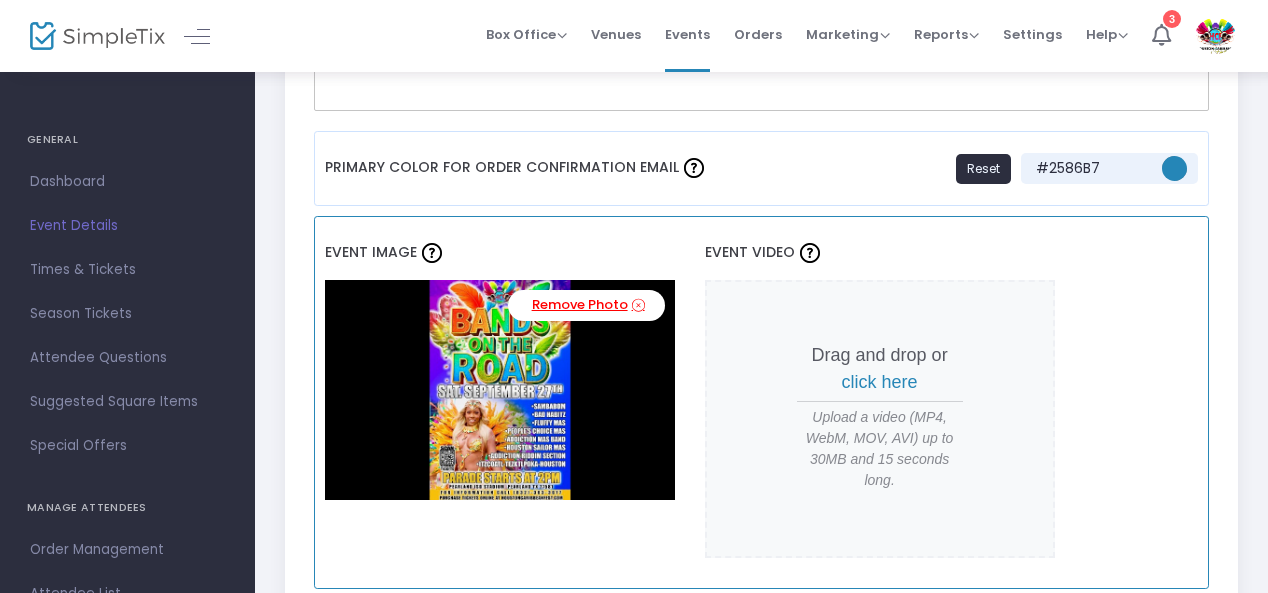 click on "Remove Photo" at bounding box center (586, 305) 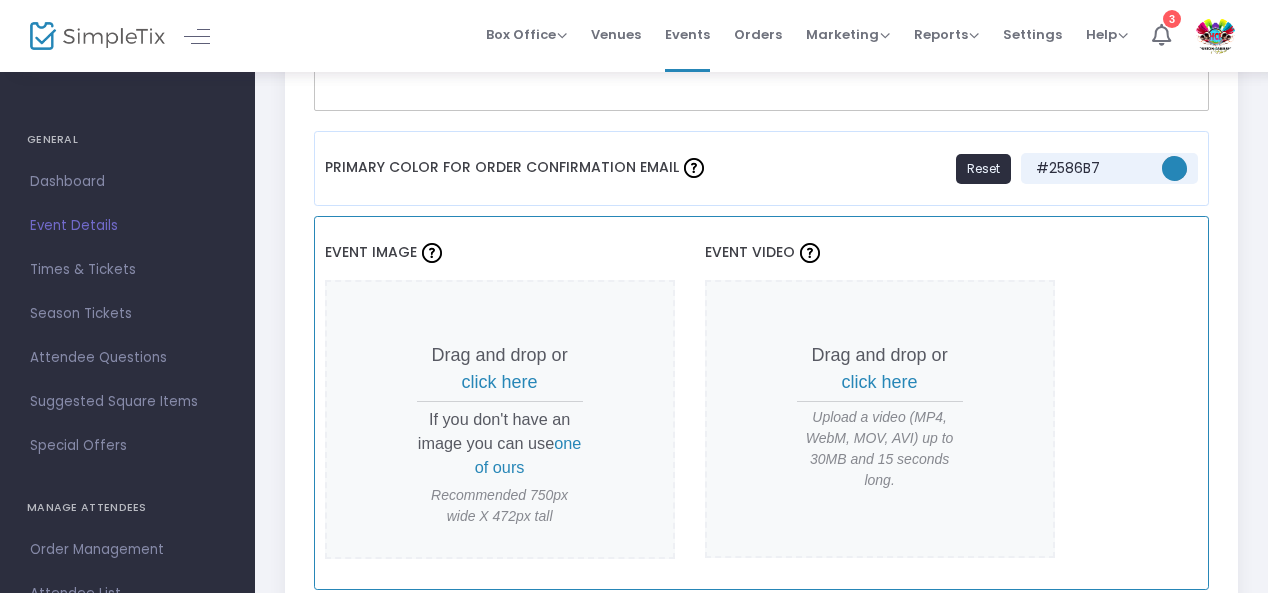 click on "click here" at bounding box center (500, 382) 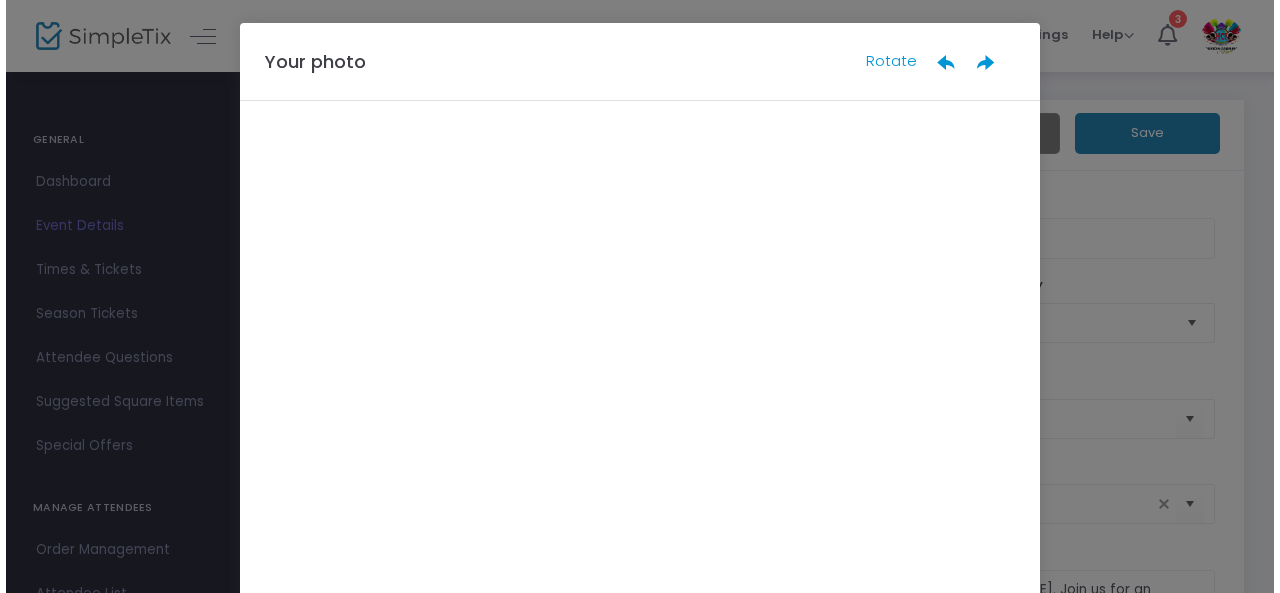scroll, scrollTop: 0, scrollLeft: 0, axis: both 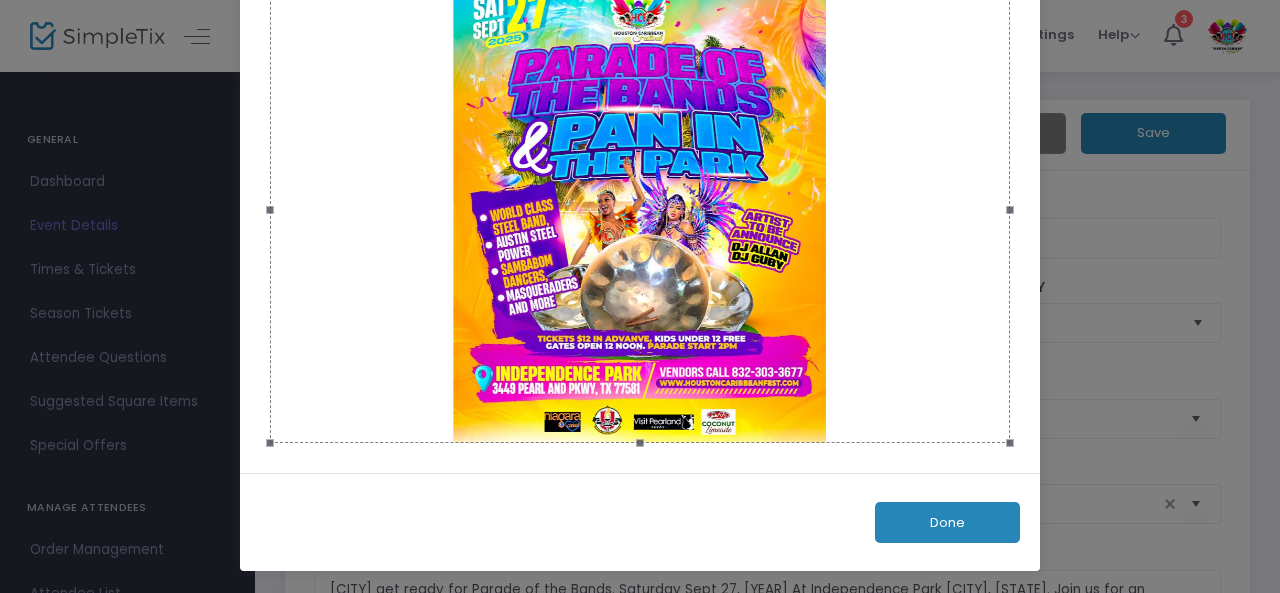 click on "Done" 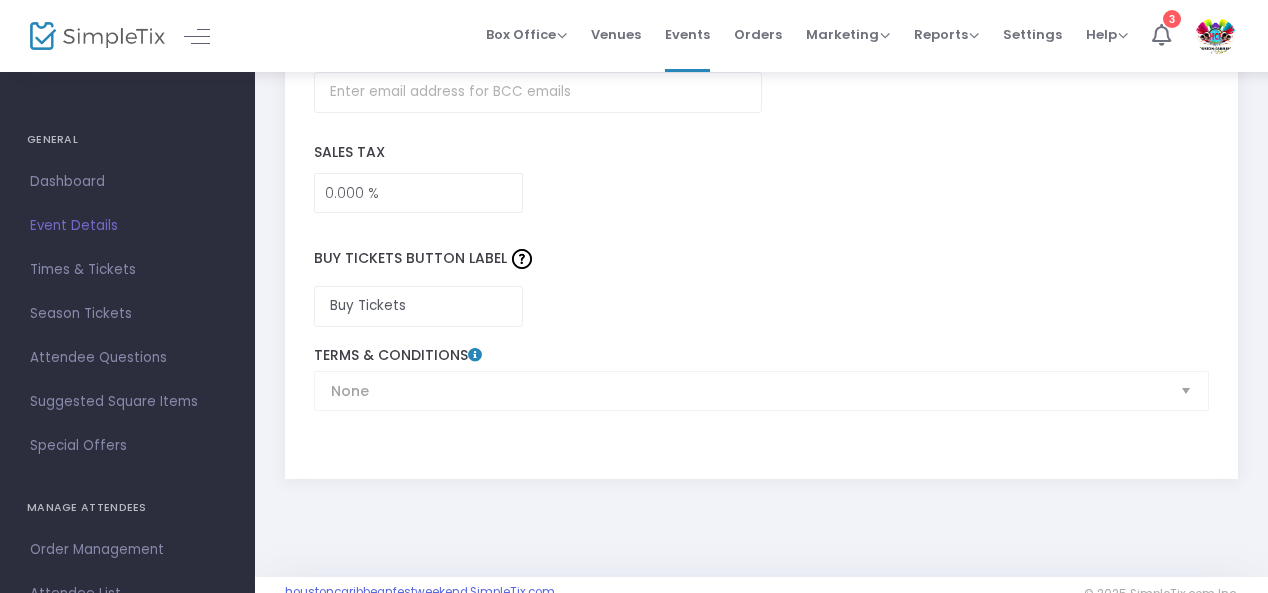 scroll, scrollTop: 3085, scrollLeft: 0, axis: vertical 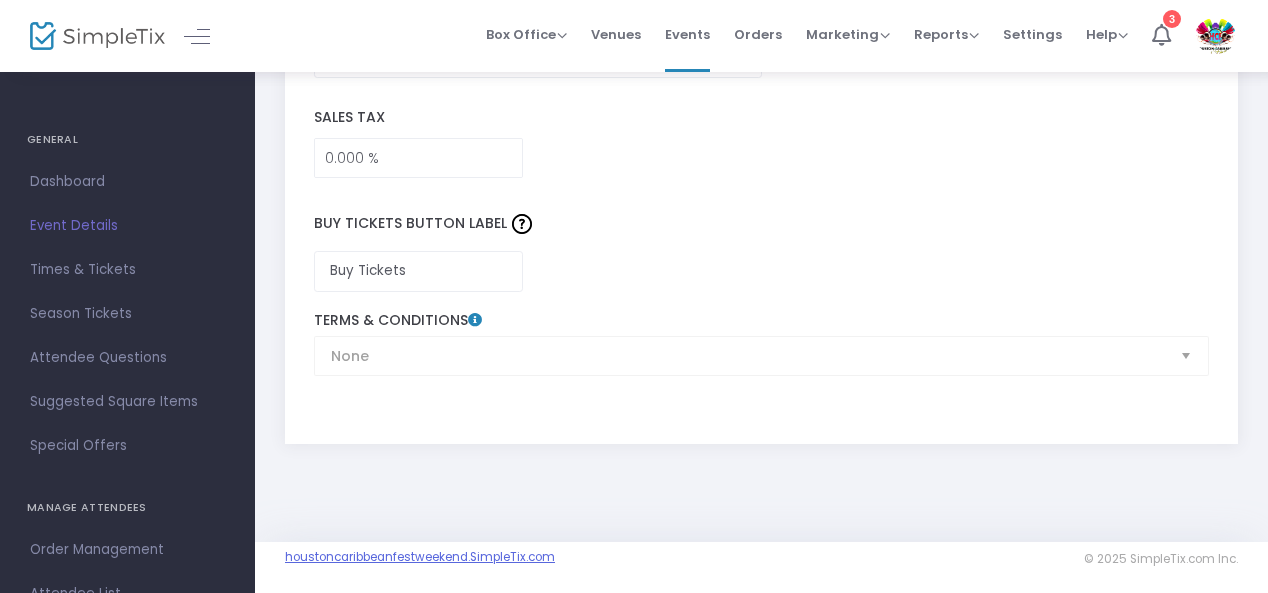 click on "houstoncaribbeanfestweekend.SimpleTix.com" 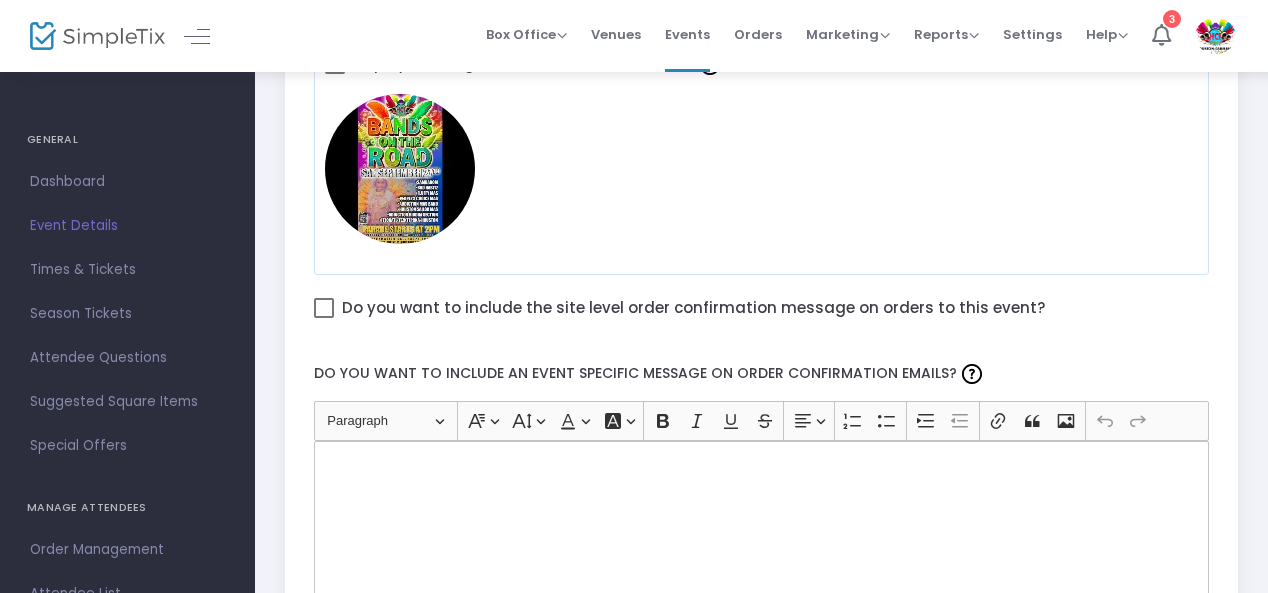 scroll, scrollTop: 685, scrollLeft: 0, axis: vertical 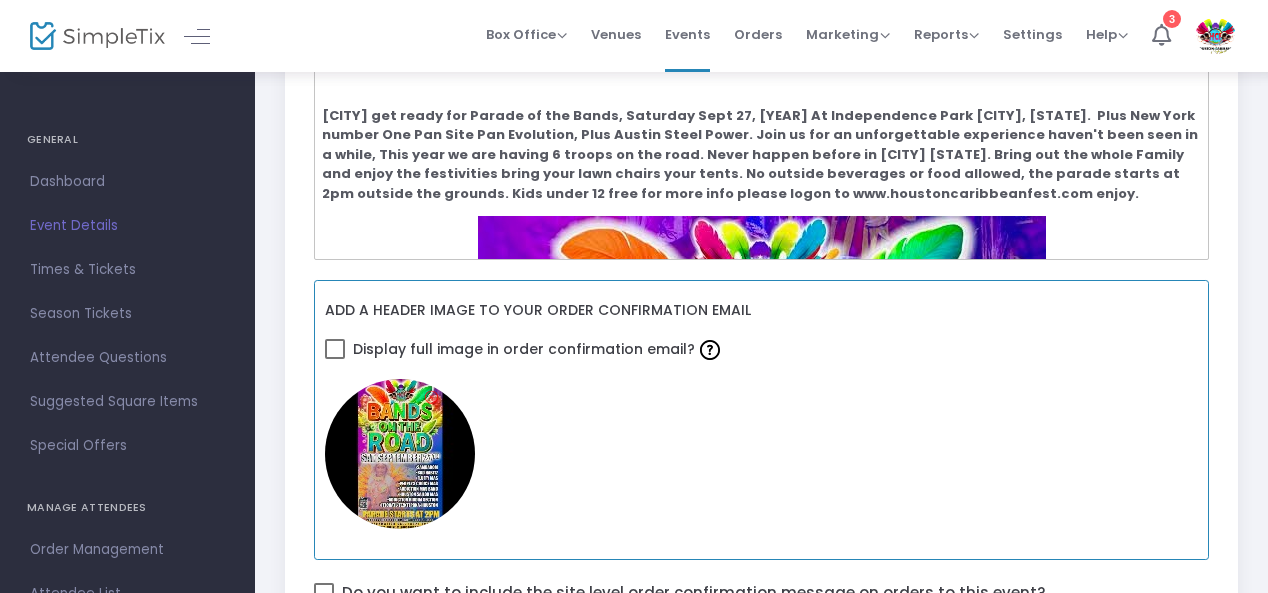 click at bounding box center (400, 454) 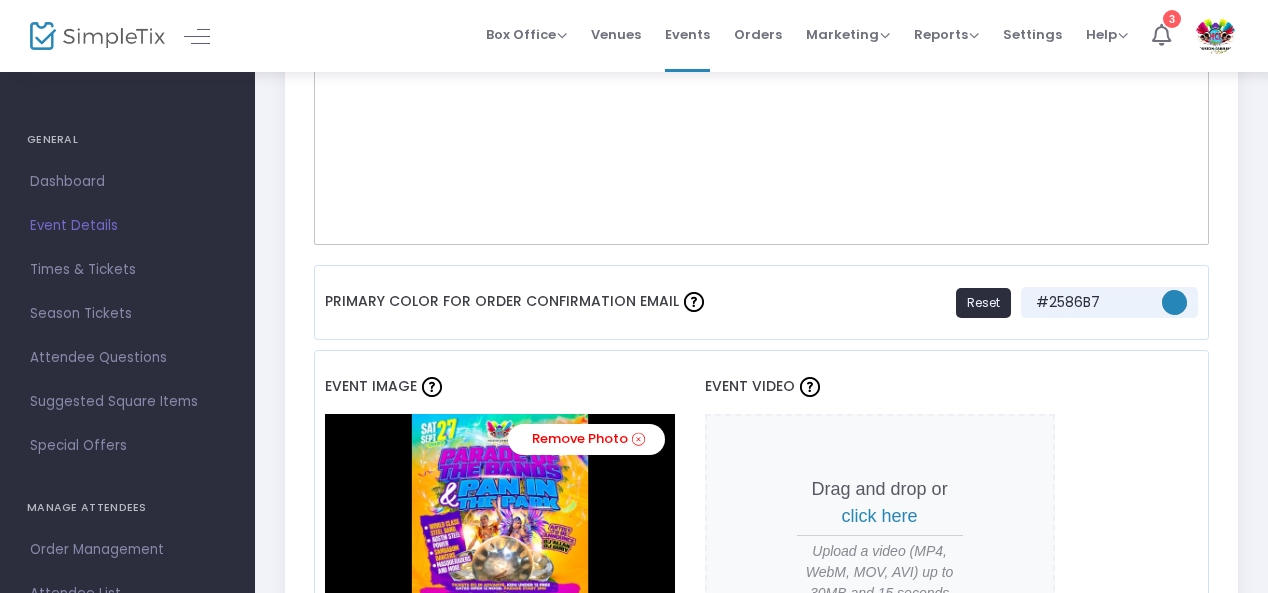 scroll, scrollTop: 1400, scrollLeft: 0, axis: vertical 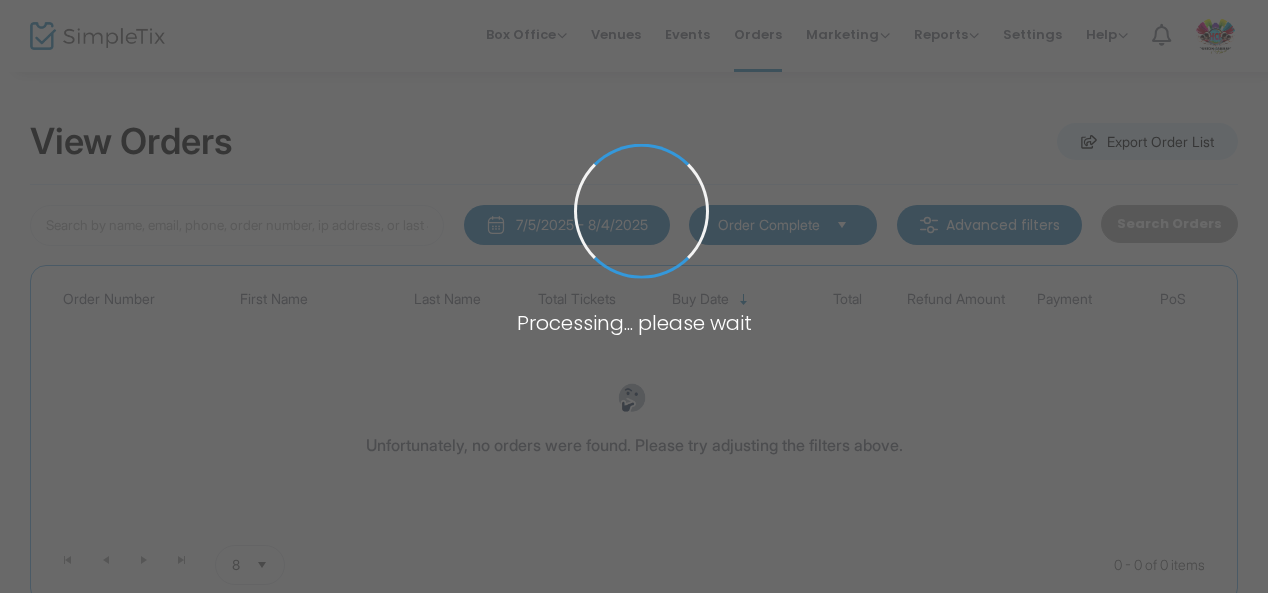 type on "H-1068E59A-F" 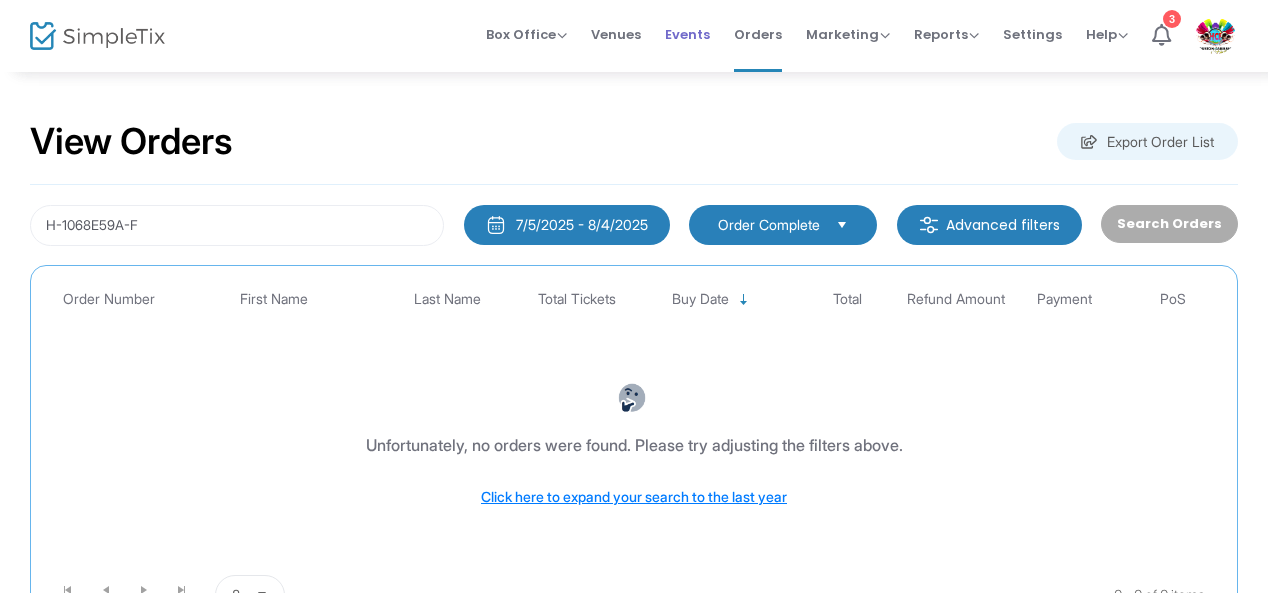 click on "Events" at bounding box center (687, 34) 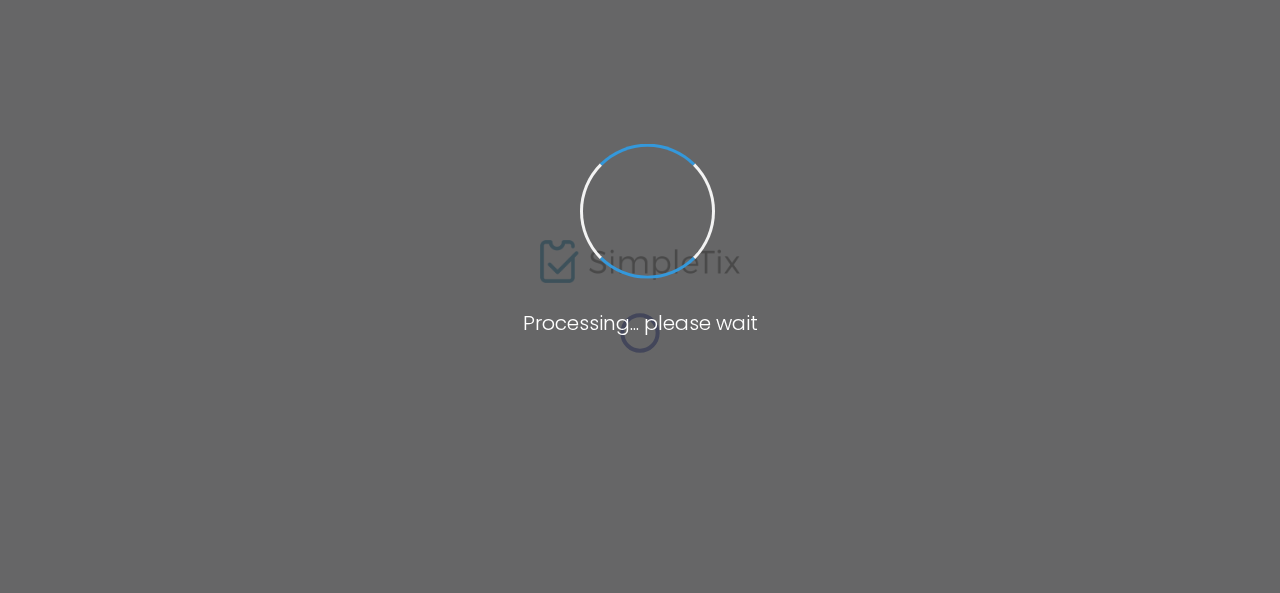 scroll, scrollTop: 0, scrollLeft: 0, axis: both 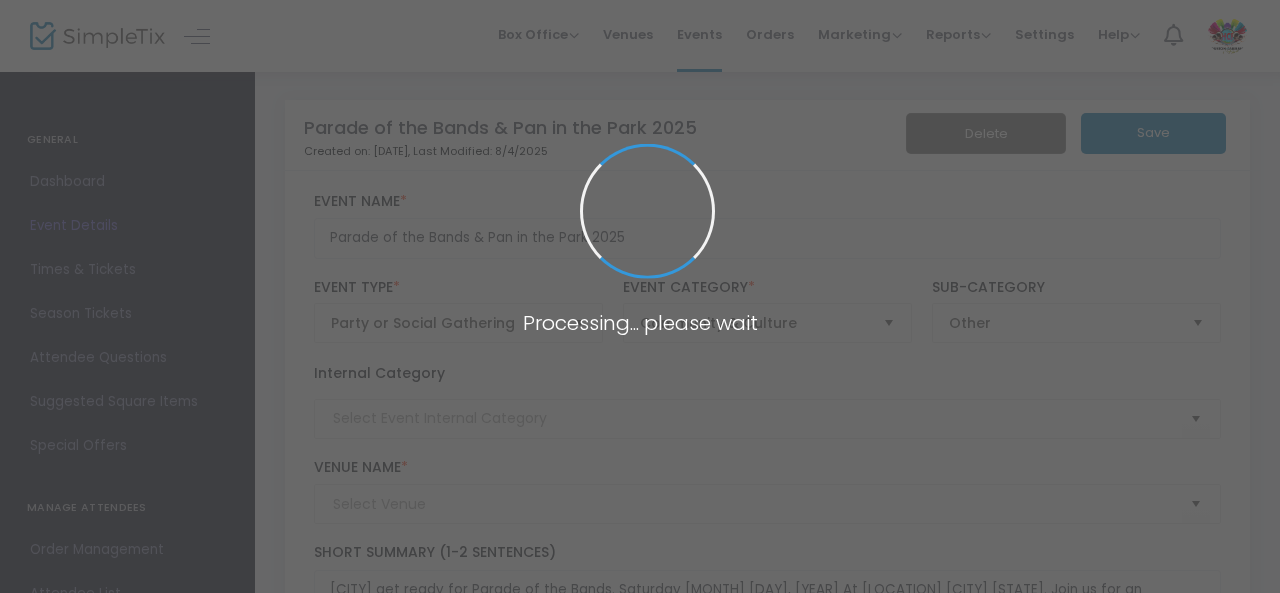 type on "Independence Park" 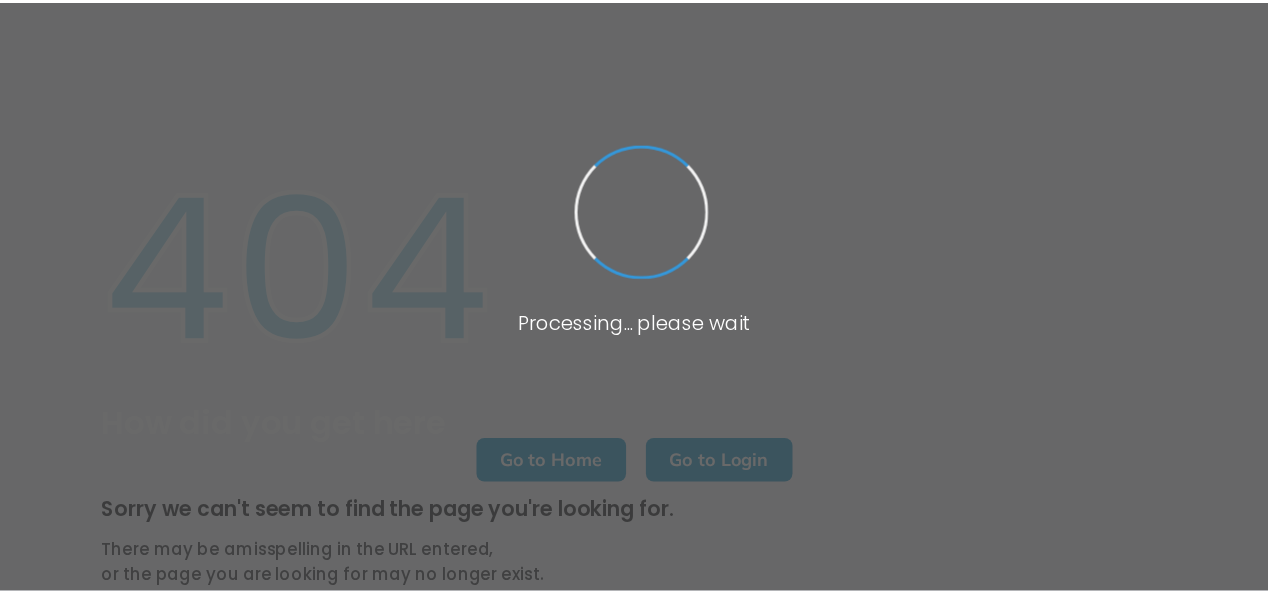 scroll, scrollTop: 9, scrollLeft: 0, axis: vertical 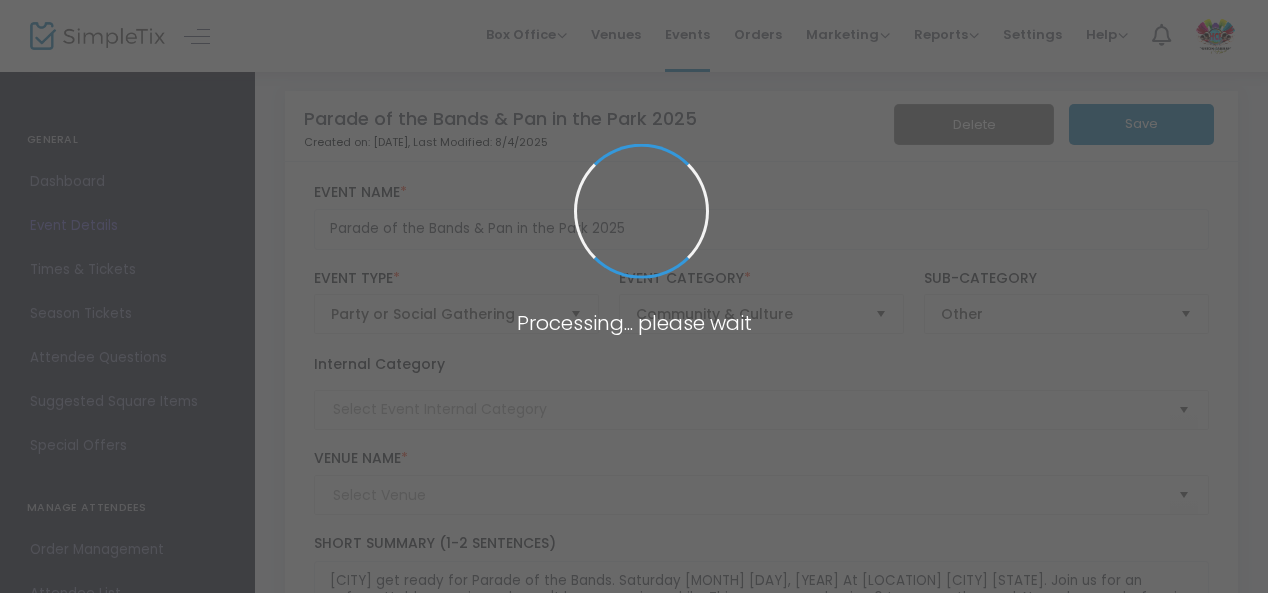 type on "Independence Park" 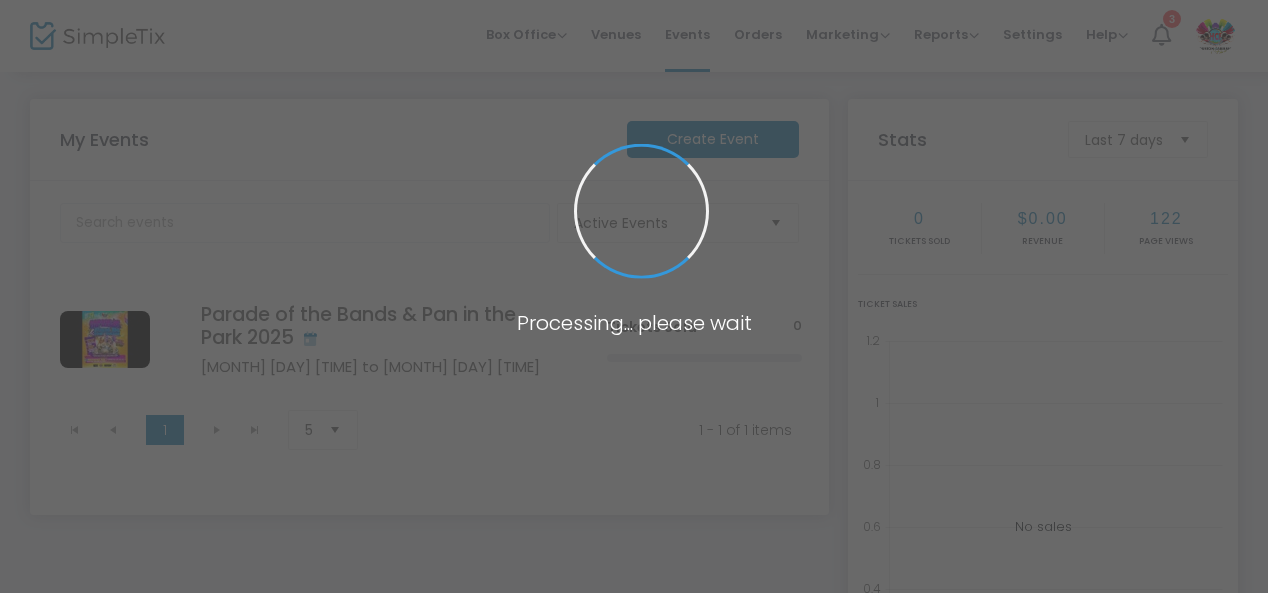 scroll, scrollTop: 0, scrollLeft: 0, axis: both 